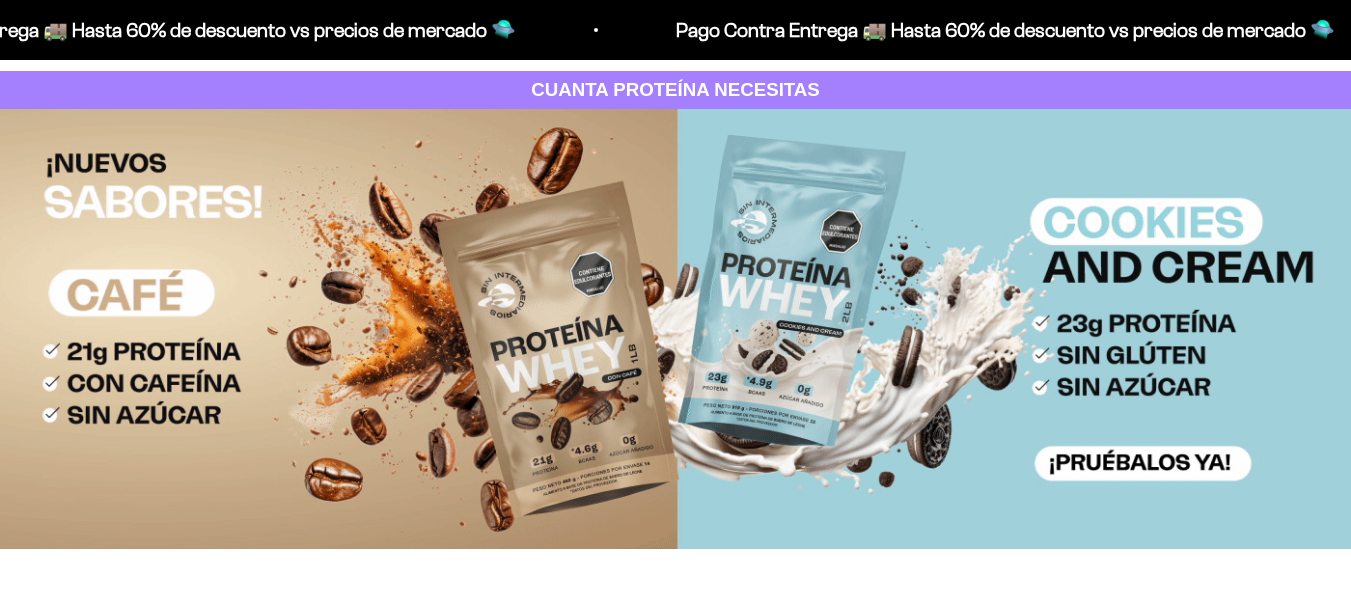 scroll, scrollTop: 100, scrollLeft: 0, axis: vertical 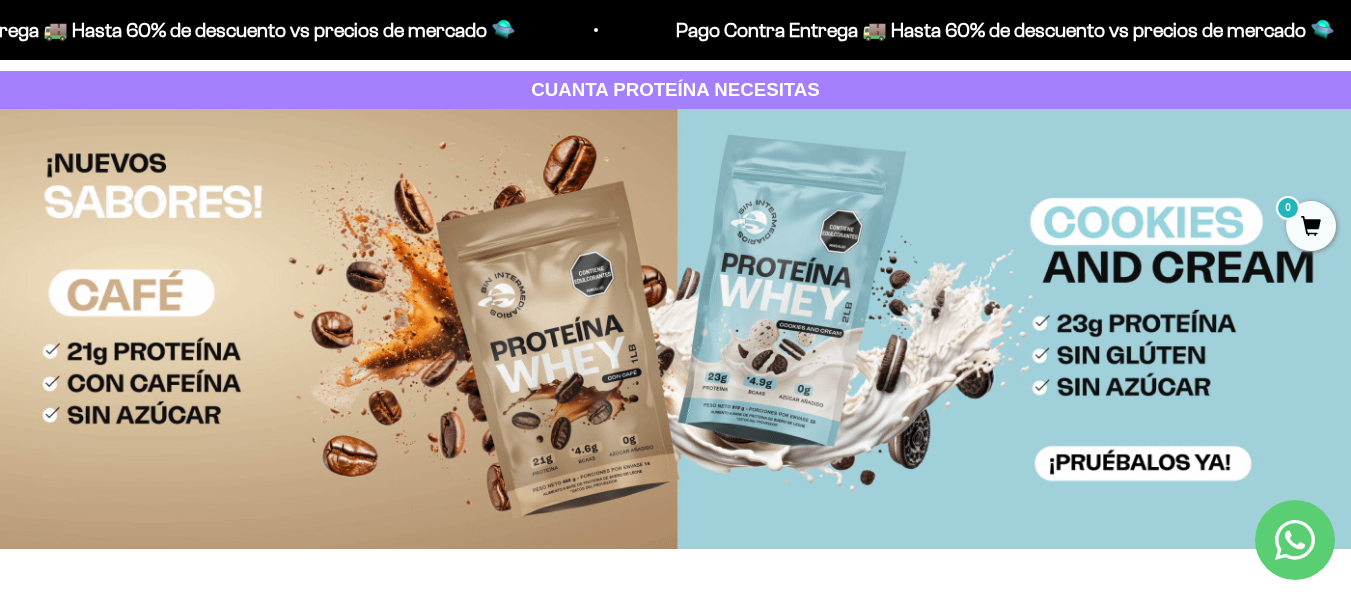 click at bounding box center [675, 329] 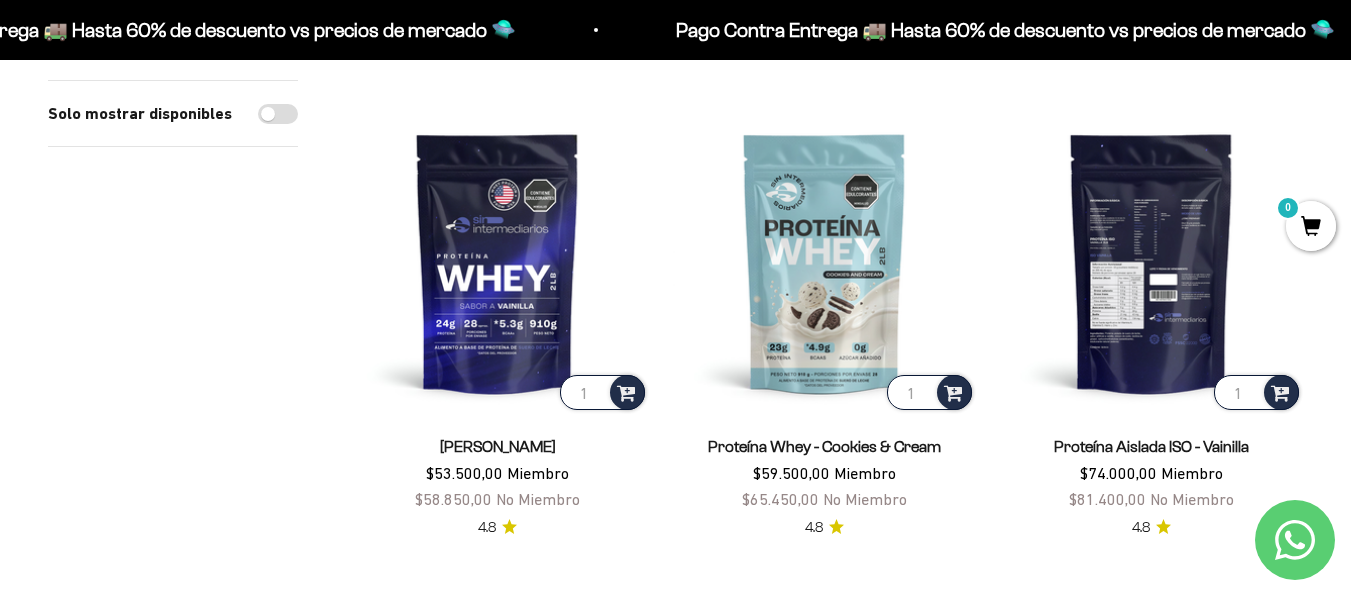 scroll, scrollTop: 800, scrollLeft: 0, axis: vertical 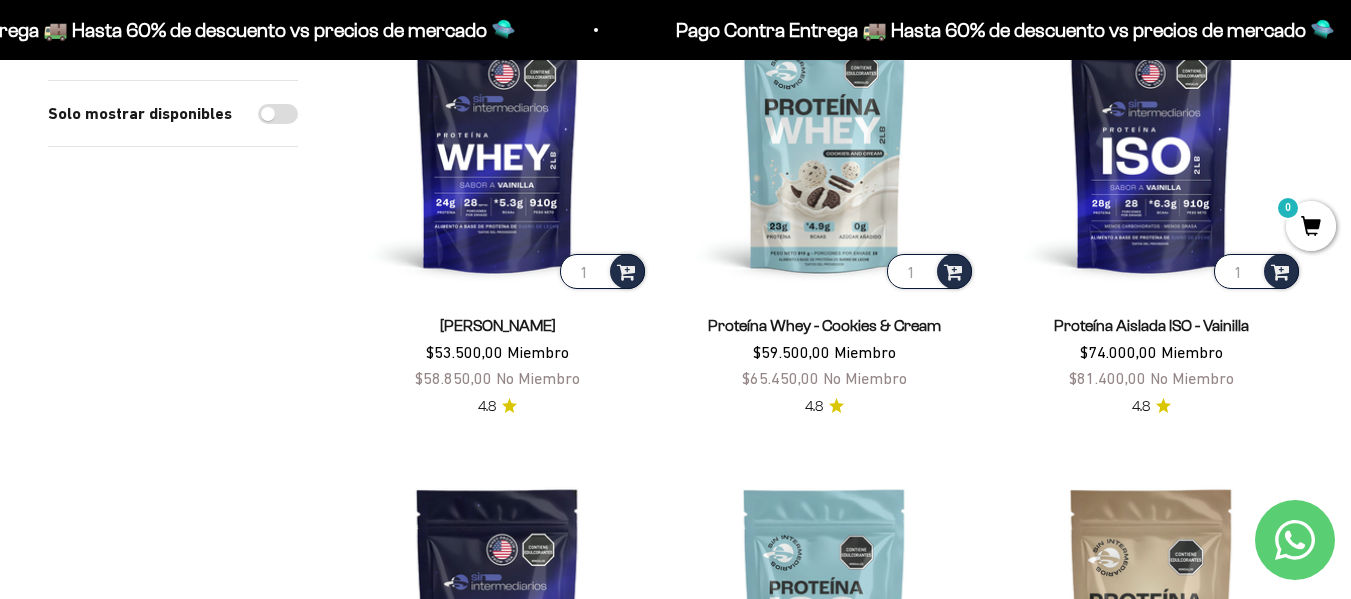click on "Proteína Aislada ISO - Vainilla" at bounding box center [1151, 325] 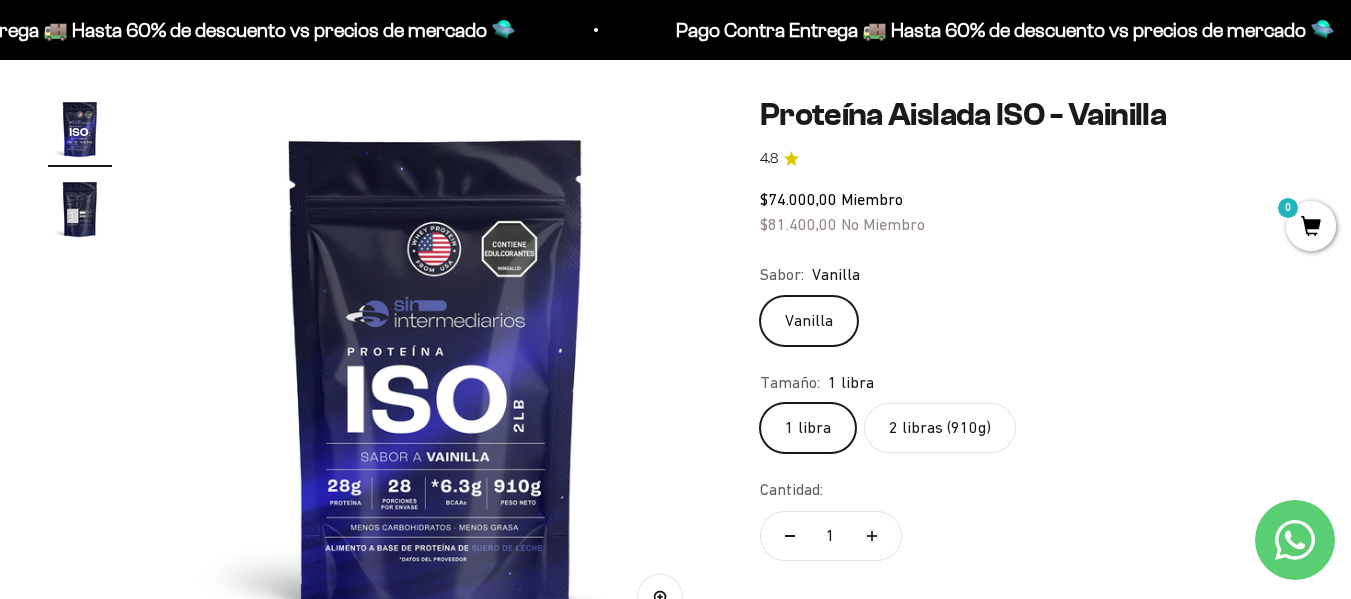 scroll, scrollTop: 200, scrollLeft: 0, axis: vertical 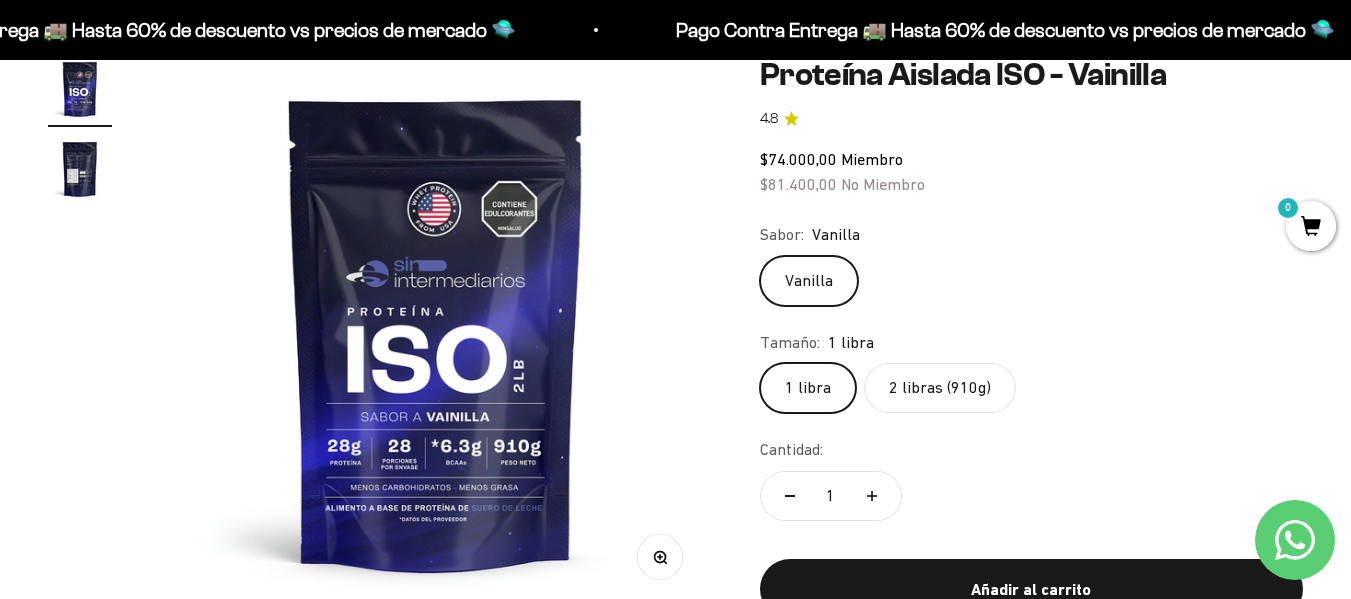 click on "2 libras (910g)" 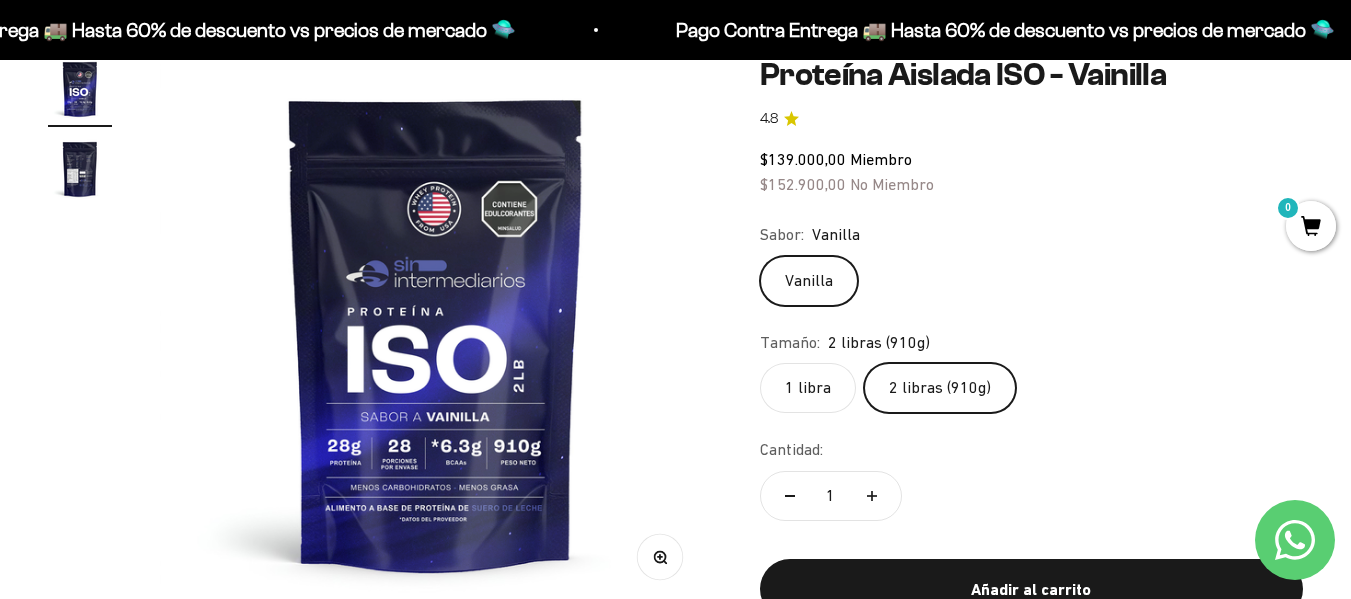 click on "1 libra" 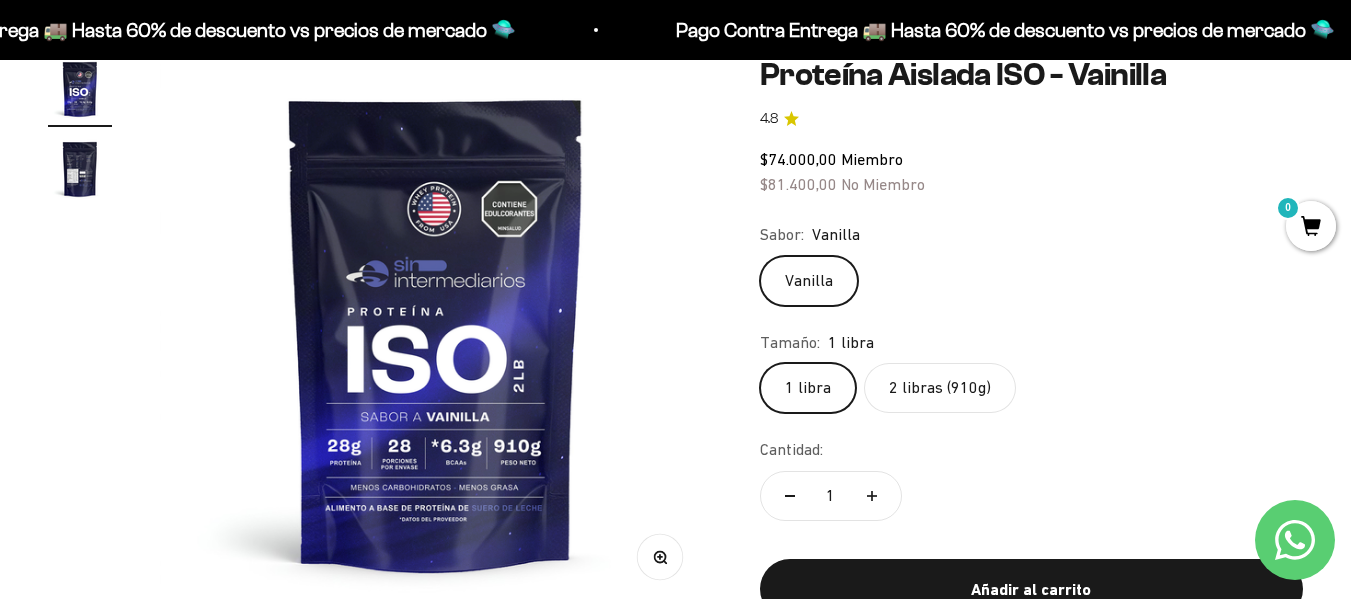 click on "2 libras (910g)" 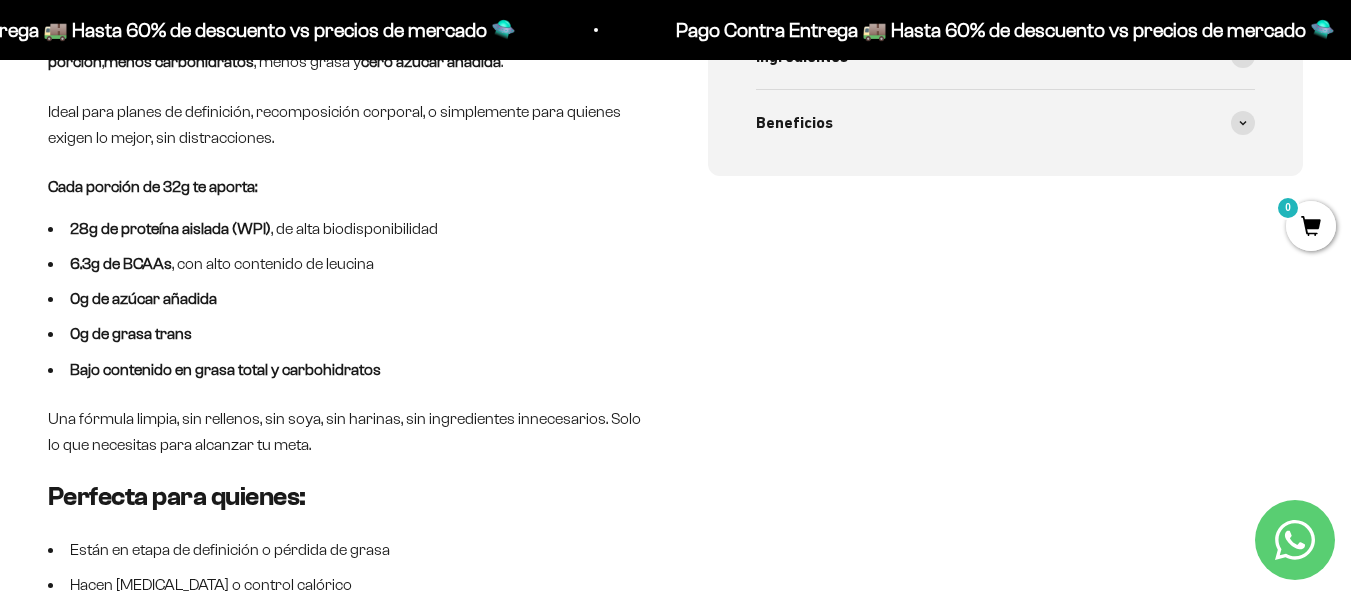 scroll, scrollTop: 1200, scrollLeft: 0, axis: vertical 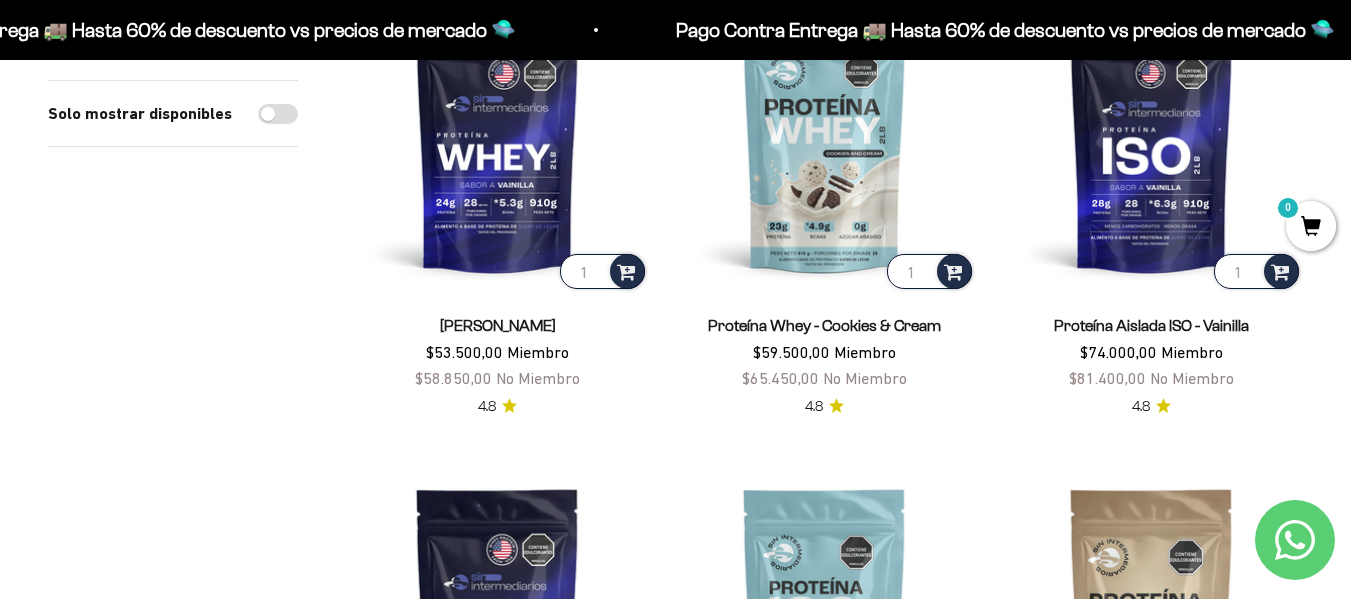 click on "[PERSON_NAME]" at bounding box center [498, 325] 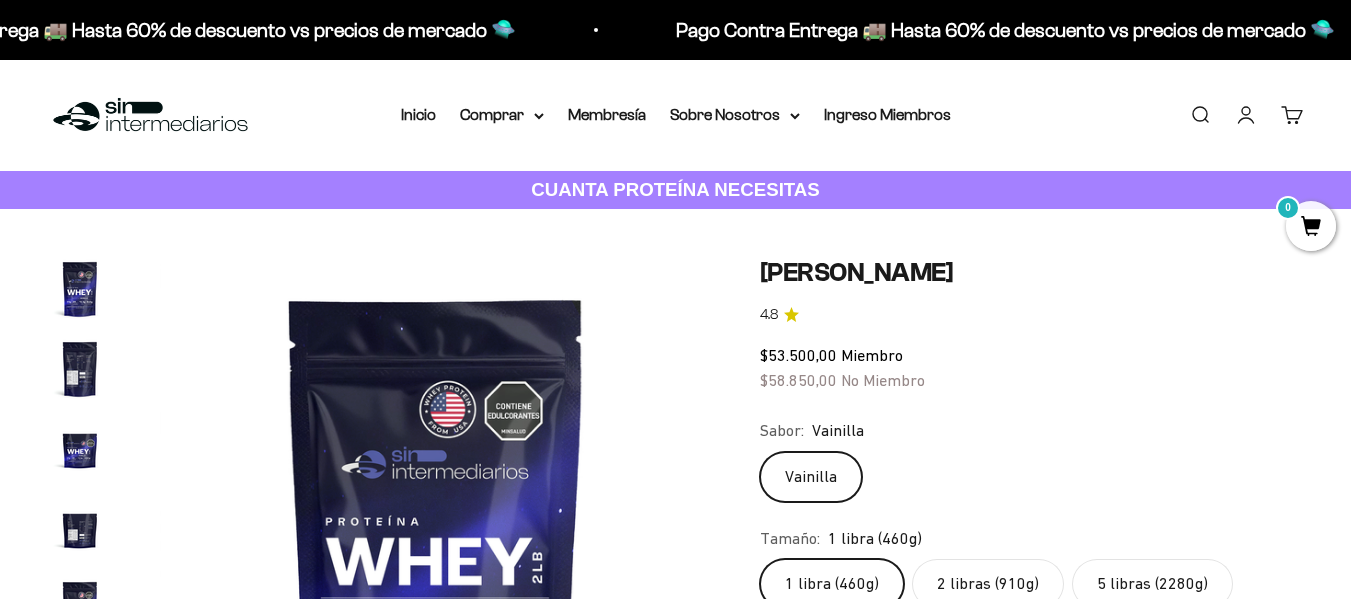scroll, scrollTop: 100, scrollLeft: 0, axis: vertical 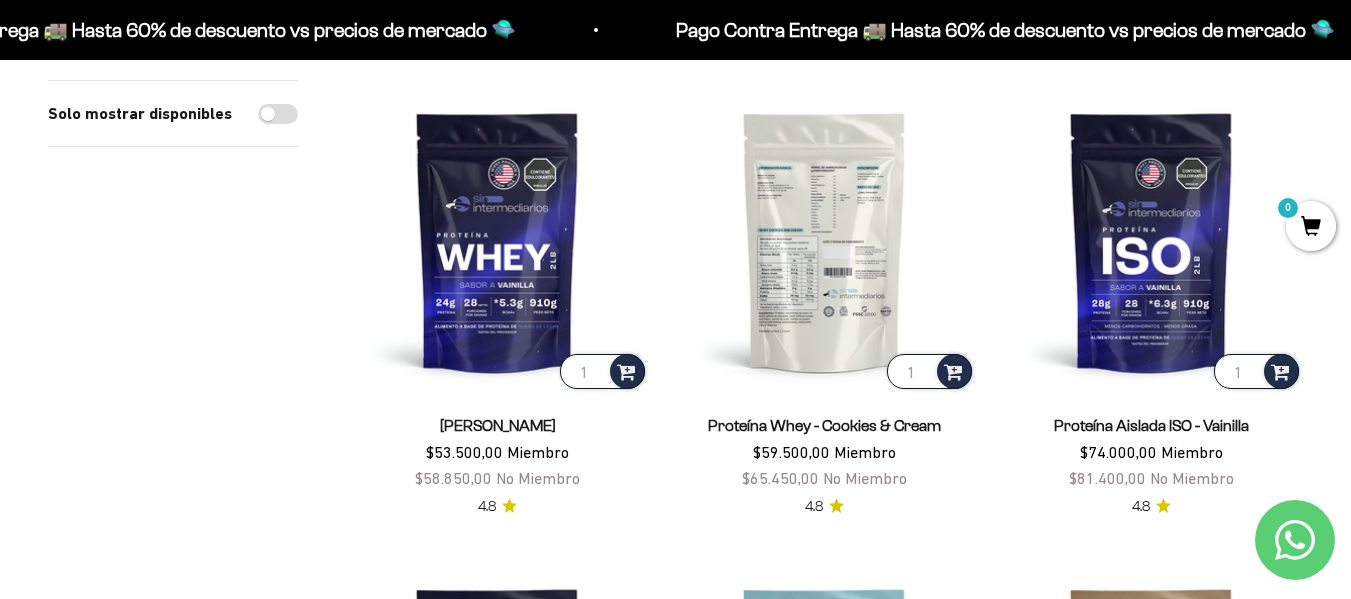 click at bounding box center (824, 241) 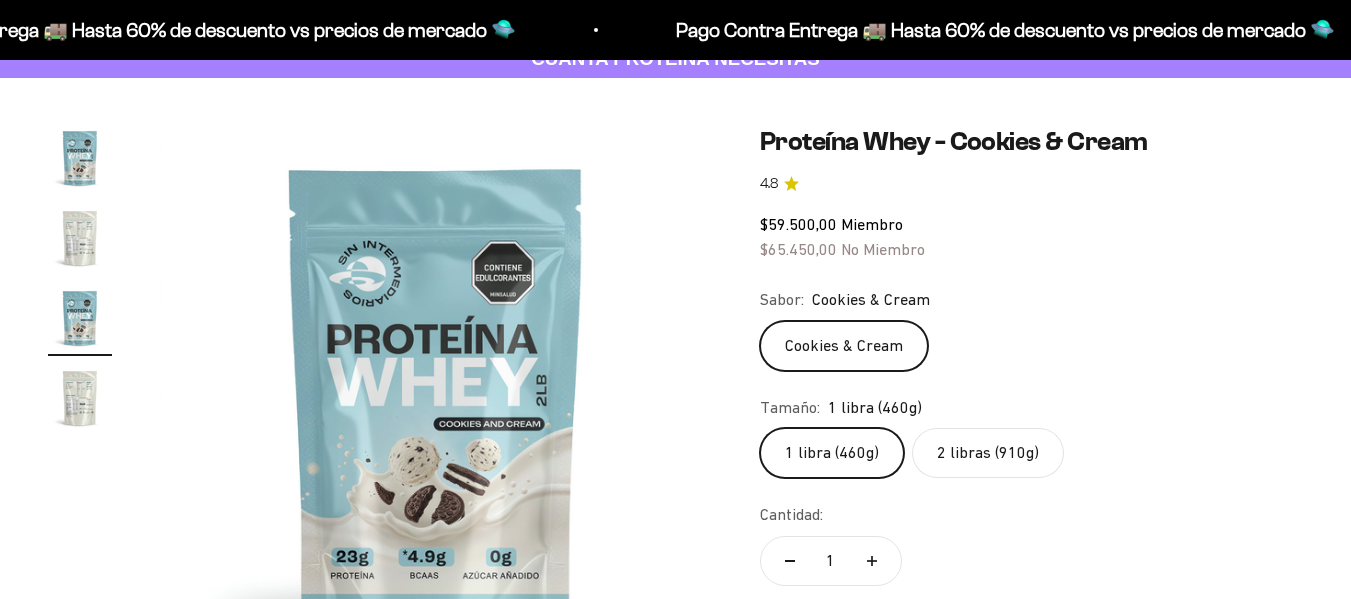 scroll, scrollTop: 200, scrollLeft: 0, axis: vertical 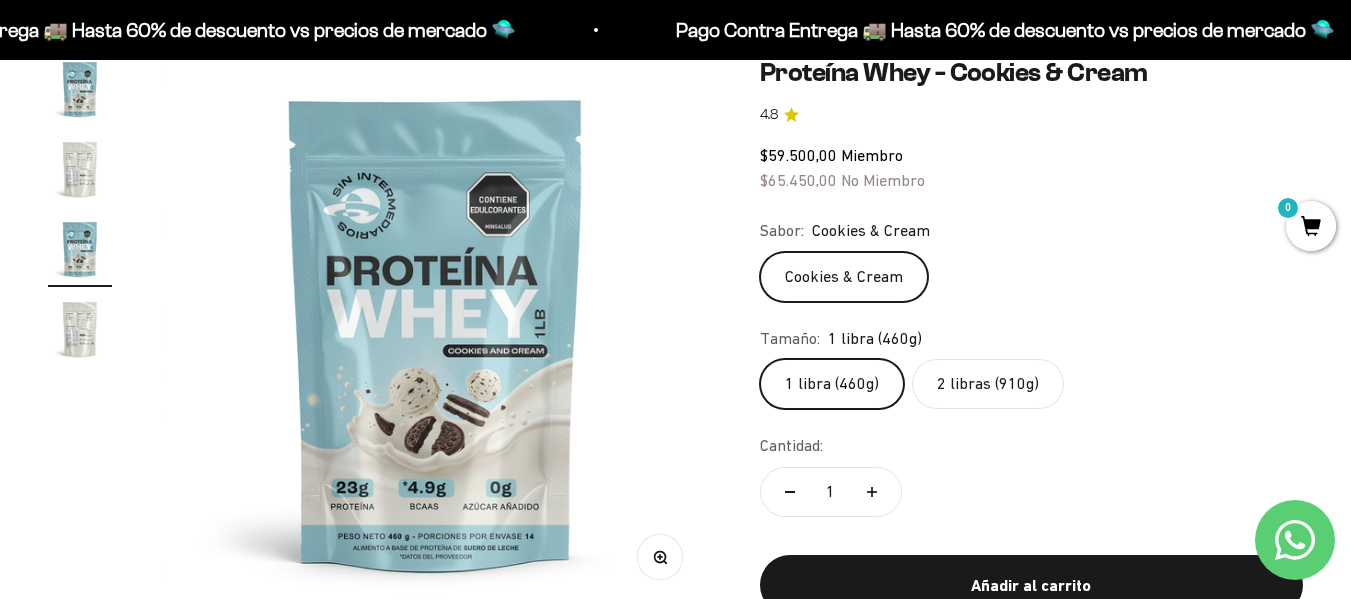 click on "2 libras (910g)" 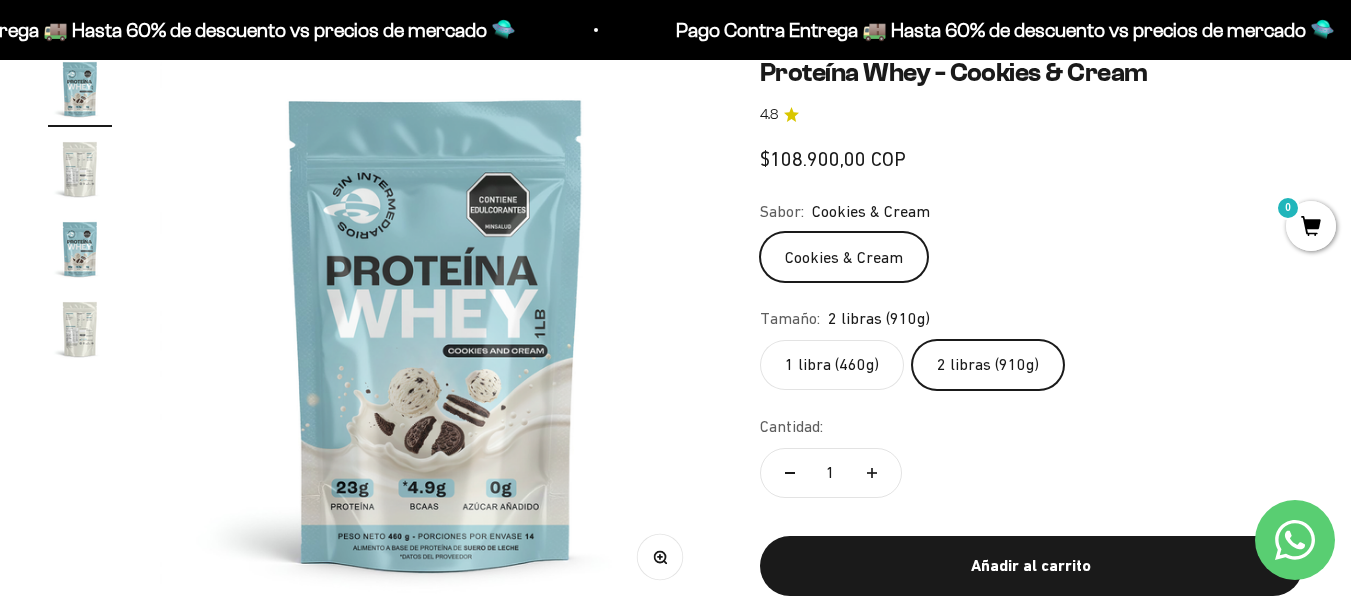 scroll, scrollTop: 0, scrollLeft: 0, axis: both 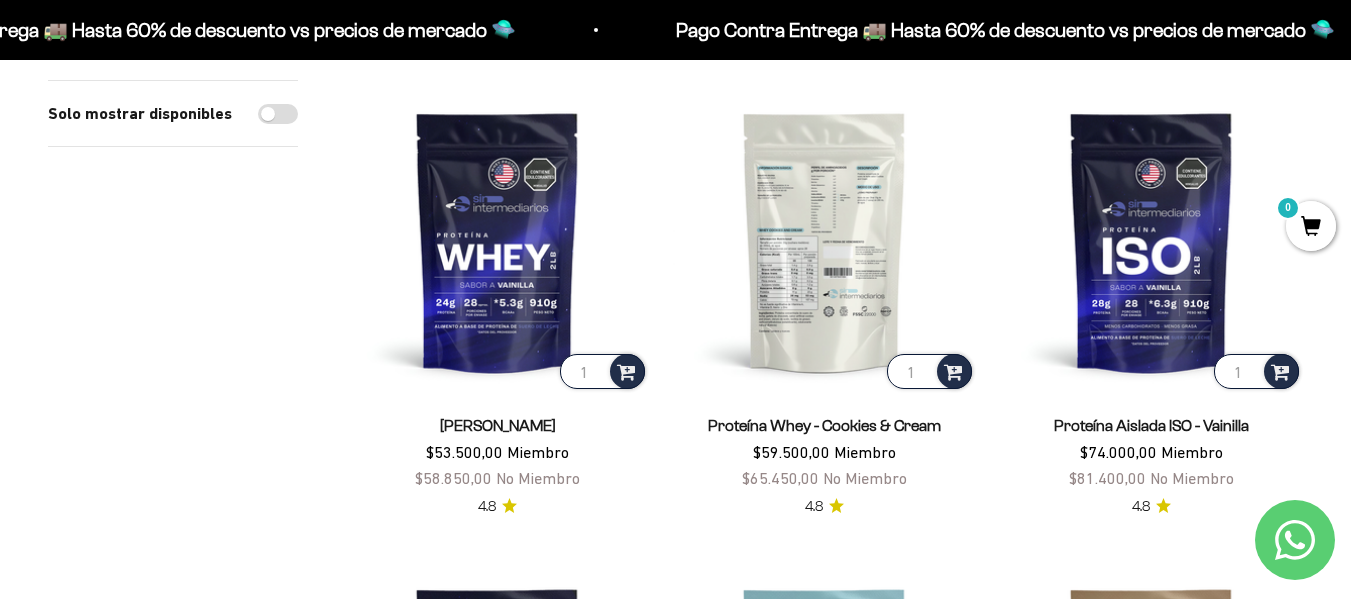 click at bounding box center (824, 241) 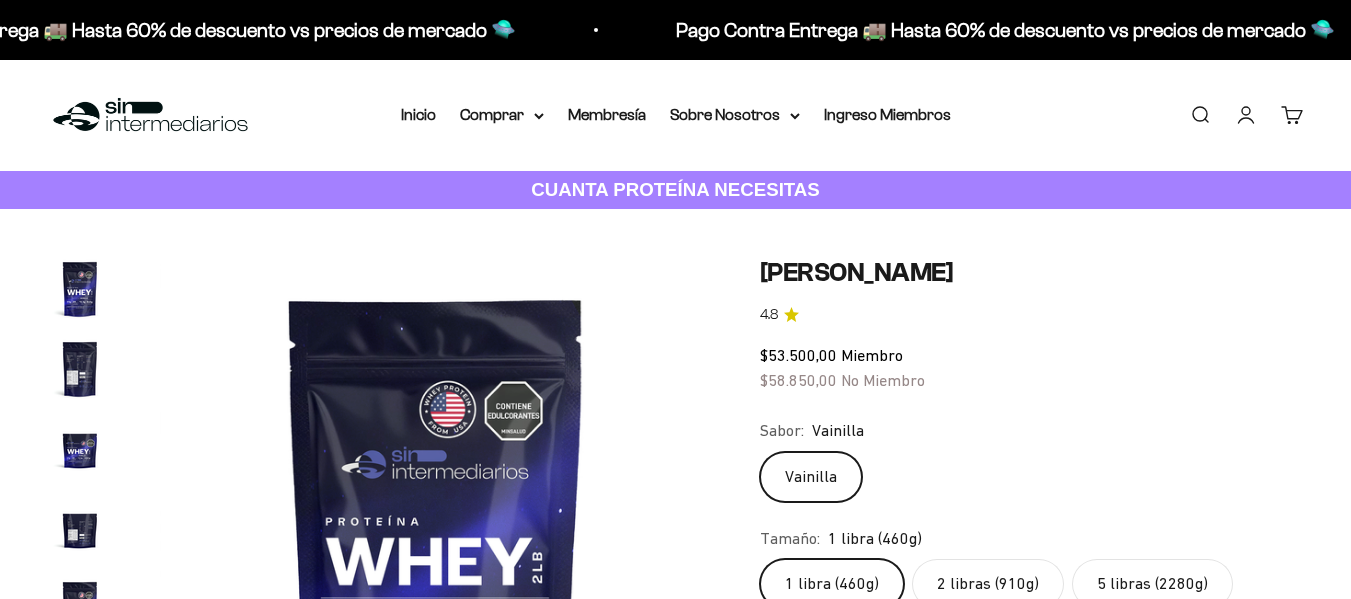 scroll, scrollTop: 0, scrollLeft: 0, axis: both 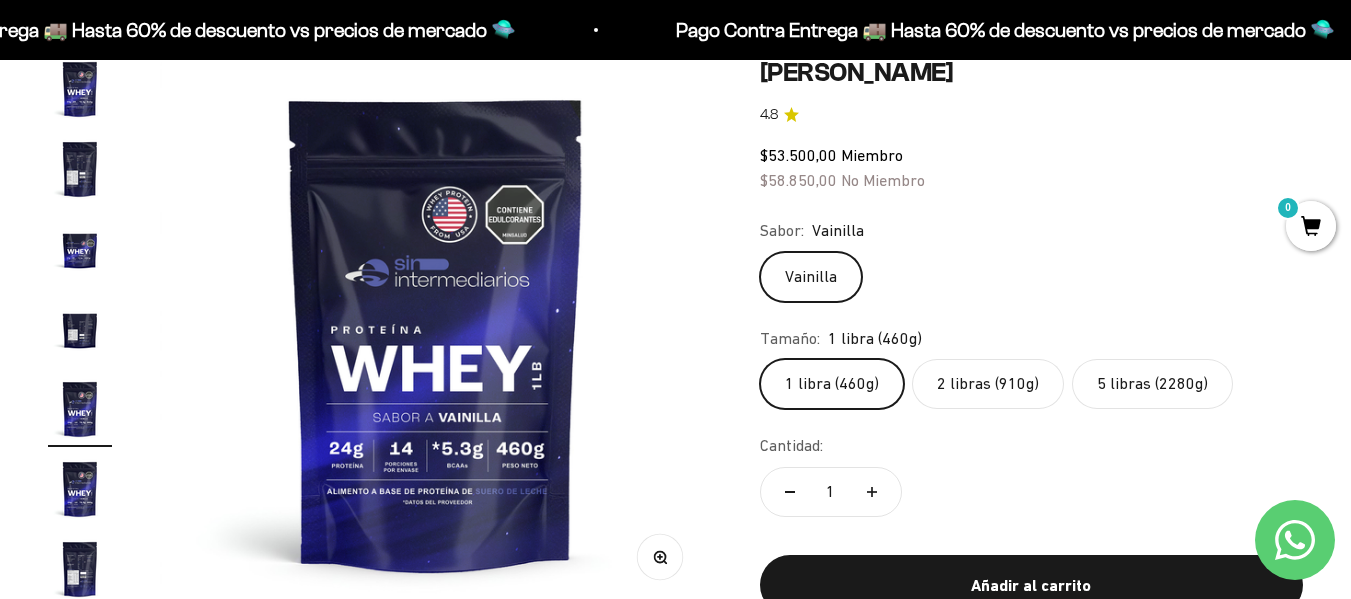click on "2 libras (910g)" 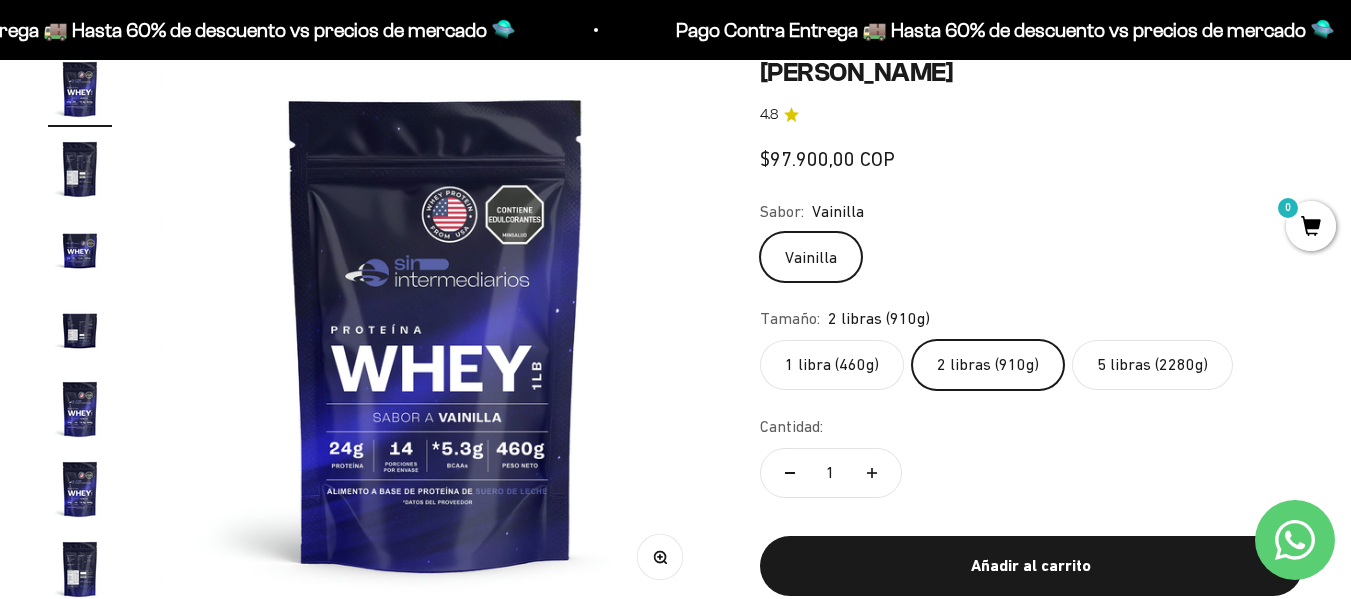 scroll, scrollTop: 0, scrollLeft: 0, axis: both 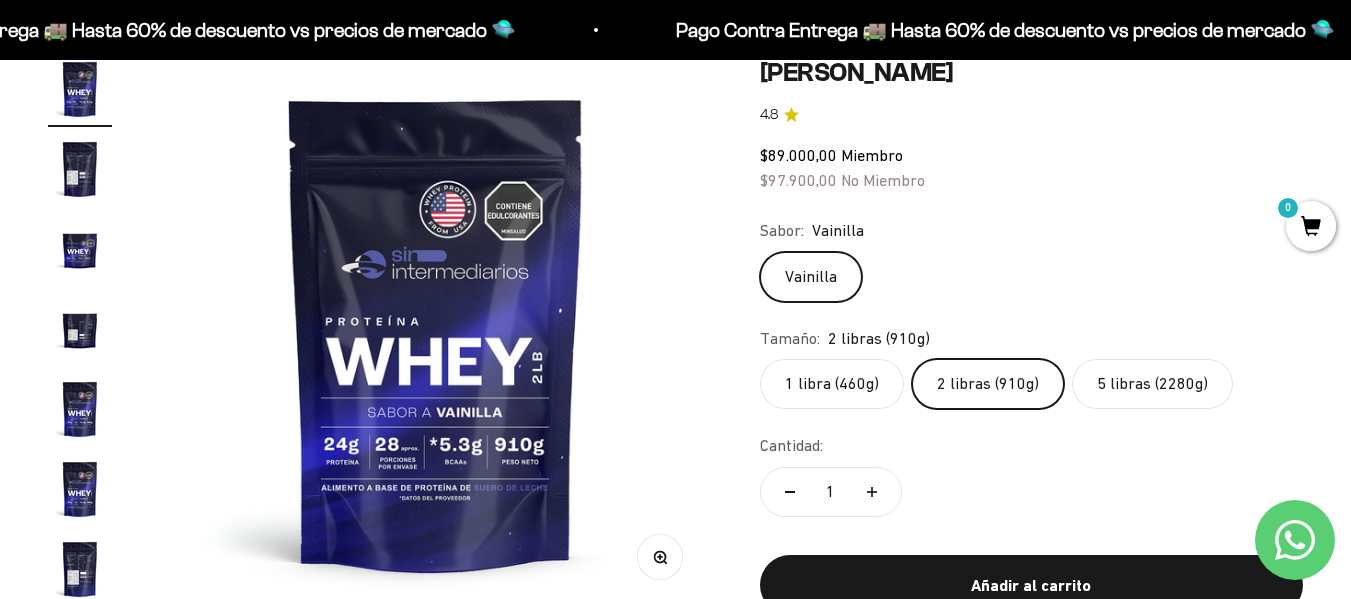 click on "5 libras (2280g)" 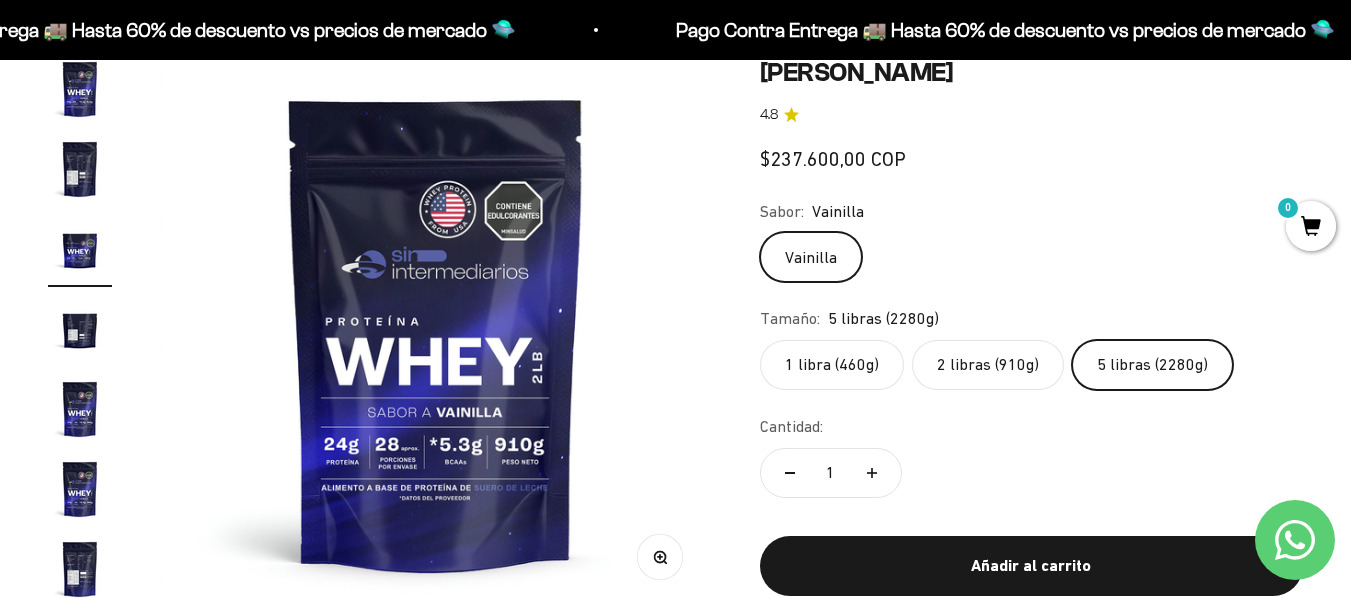 scroll, scrollTop: 0, scrollLeft: 1128, axis: horizontal 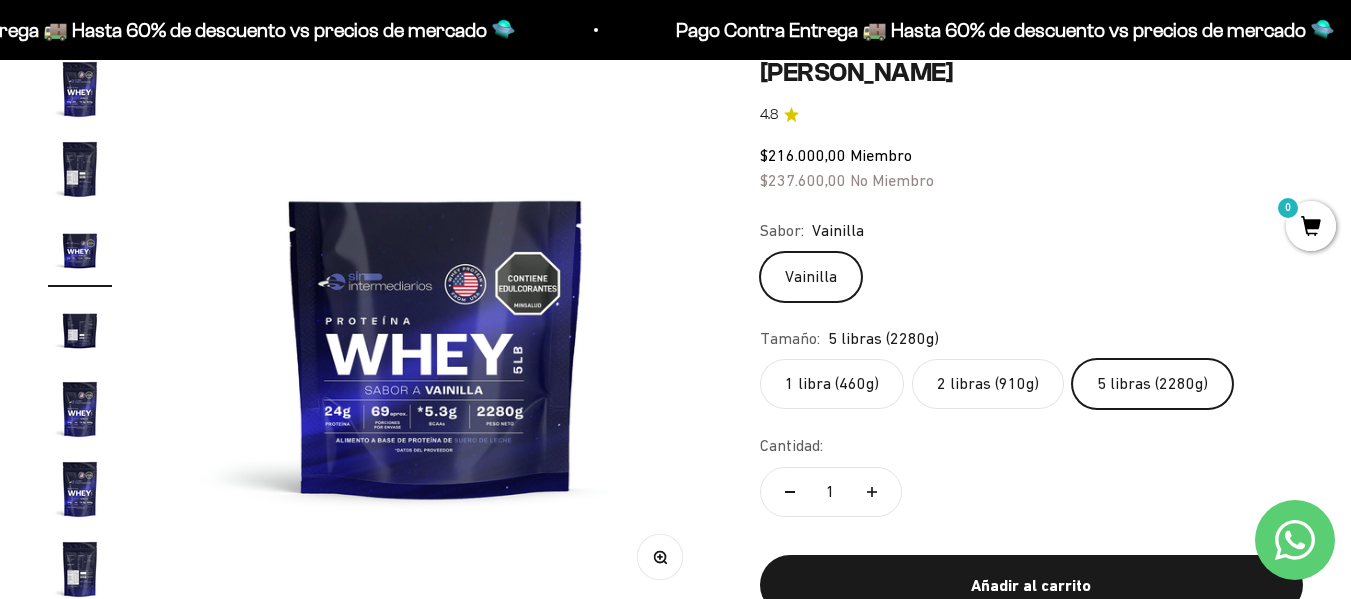click on "2 libras (910g)" 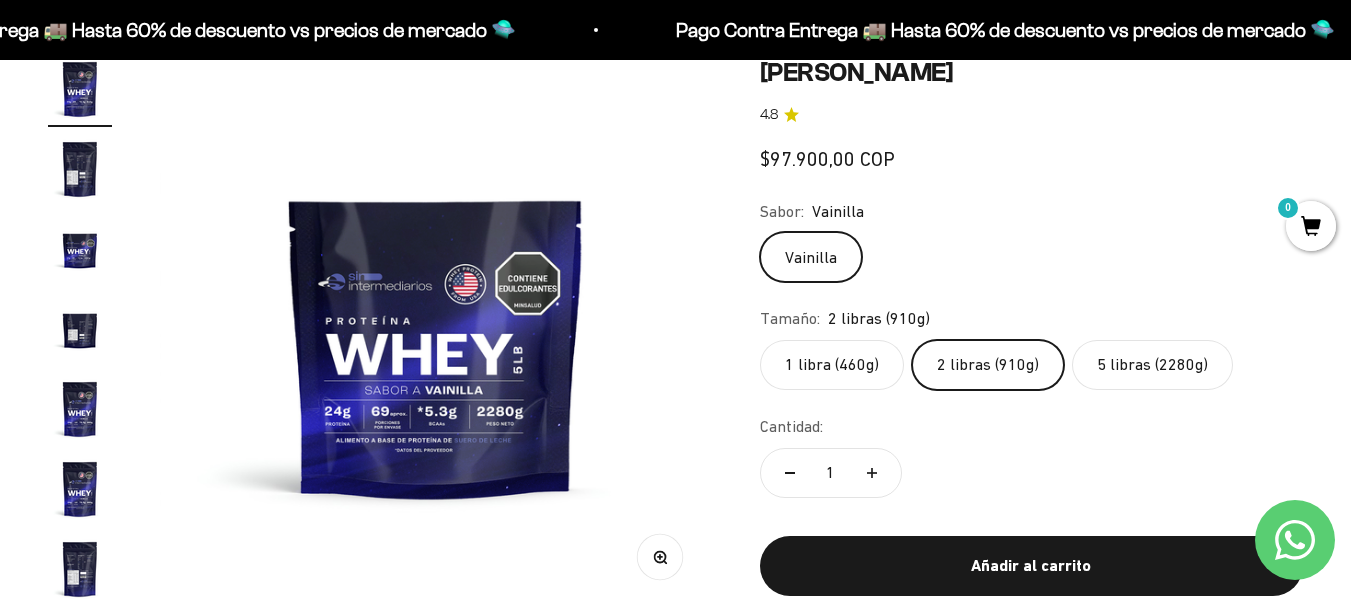 scroll, scrollTop: 0, scrollLeft: 0, axis: both 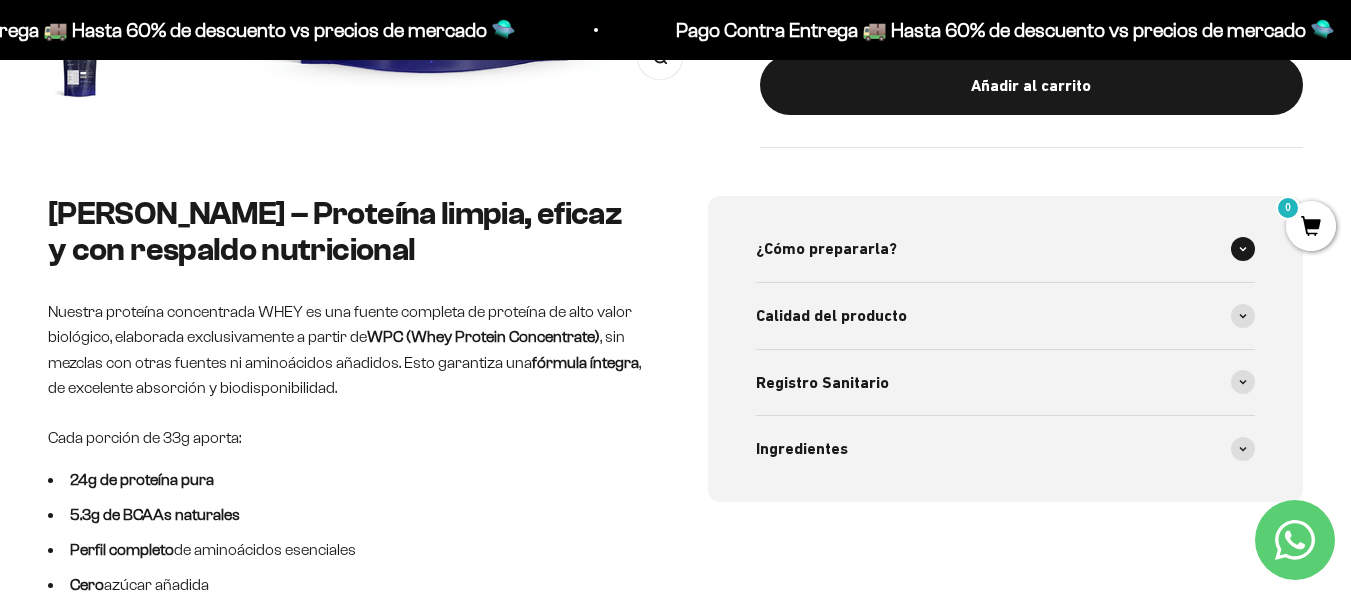click on "¿Cómo prepararla?" at bounding box center (1006, 249) 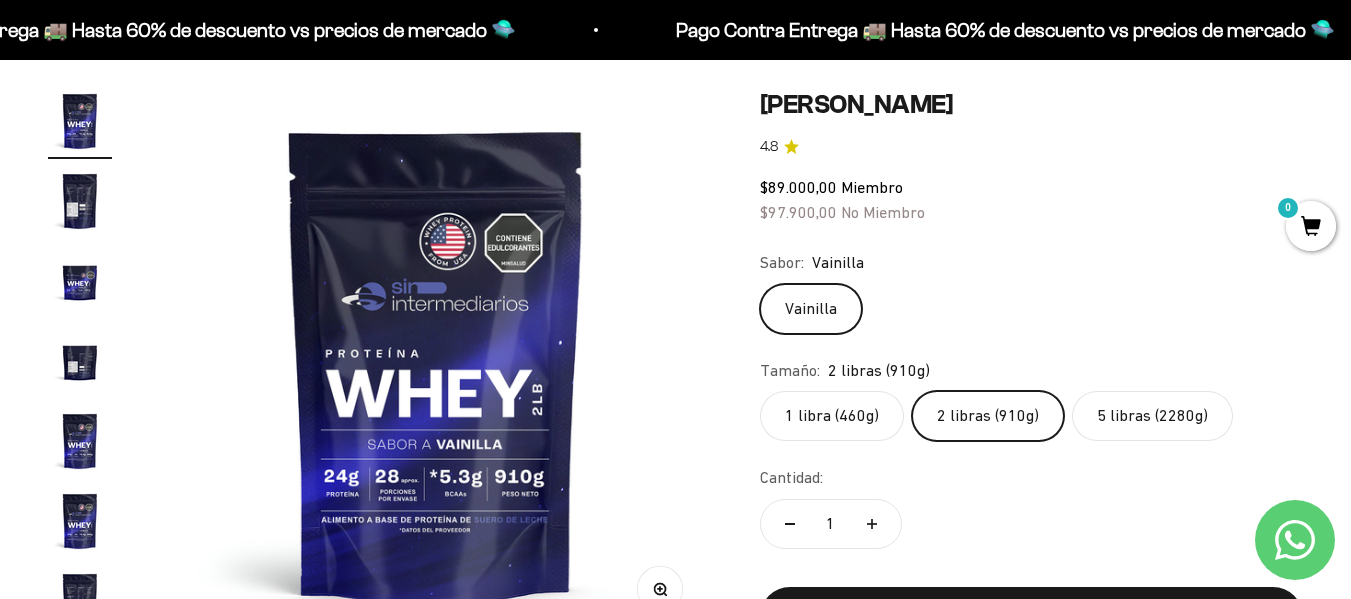 scroll, scrollTop: 200, scrollLeft: 0, axis: vertical 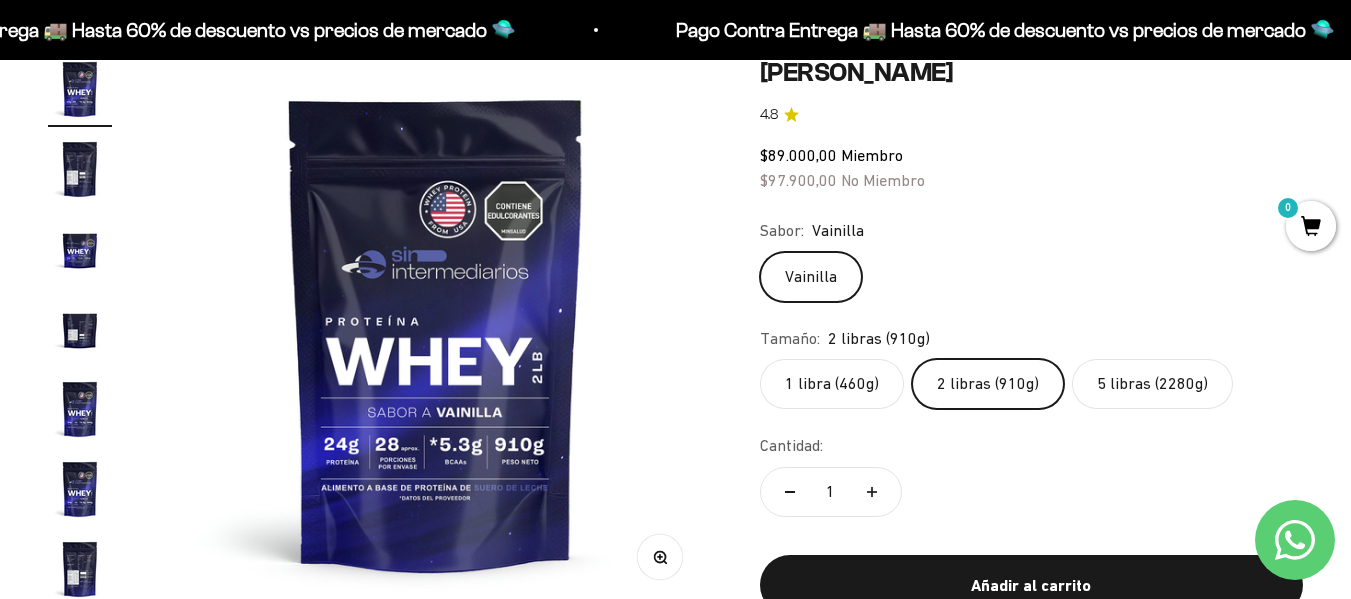 click on "1 libra (460g)" 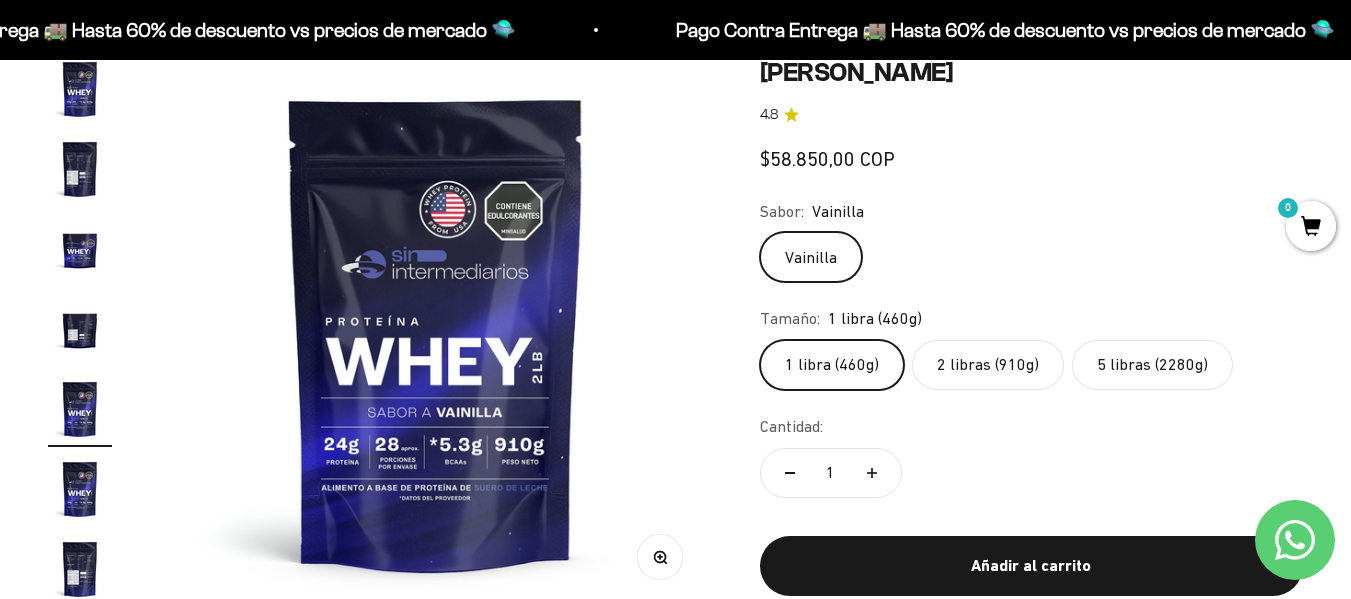 scroll, scrollTop: 0, scrollLeft: 2255, axis: horizontal 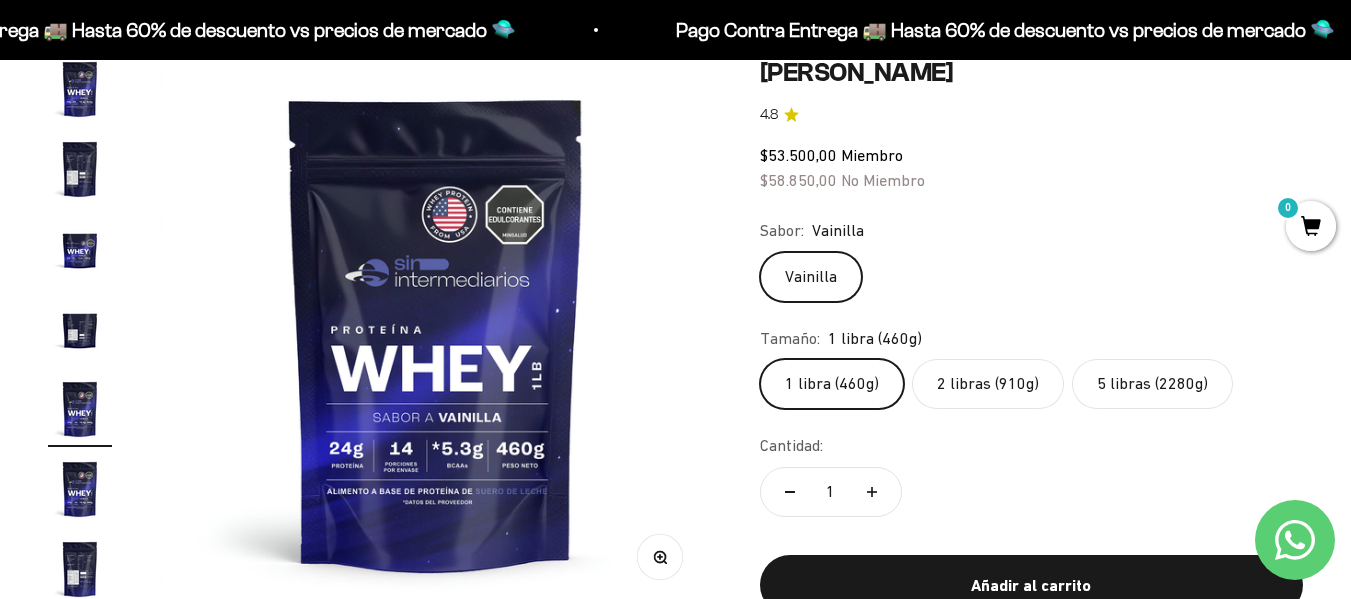 click on "2 libras (910g)" 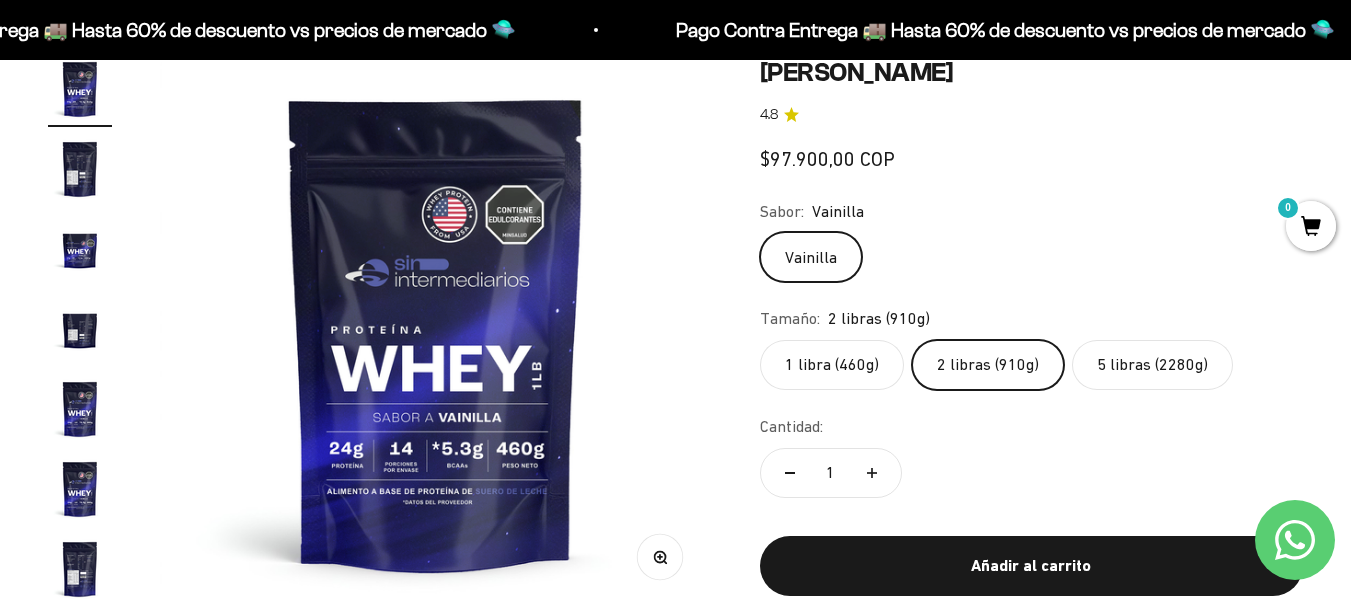 scroll, scrollTop: 0, scrollLeft: 0, axis: both 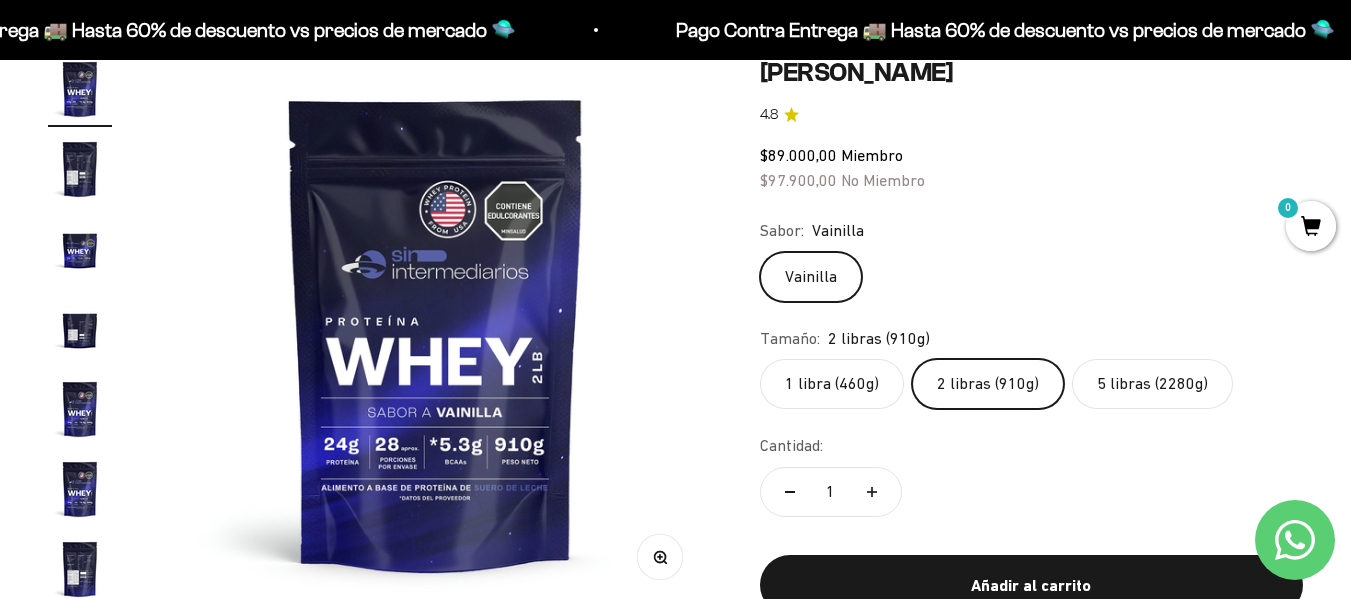 click on "1 libra (460g)" 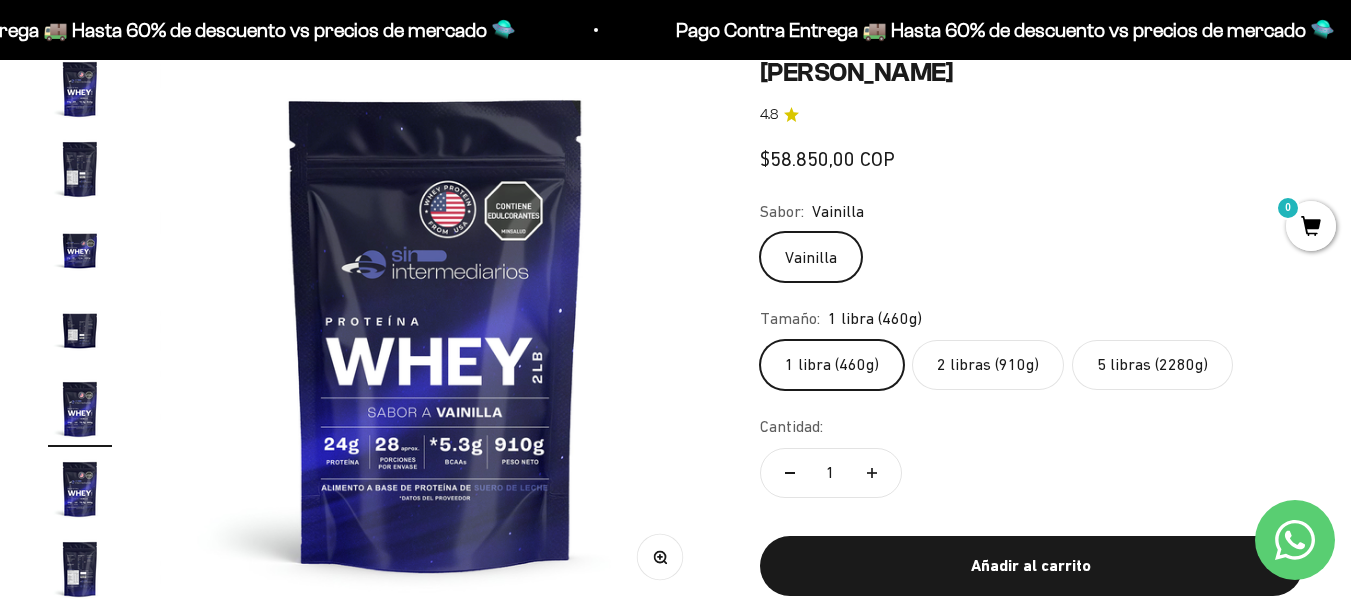scroll, scrollTop: 0, scrollLeft: 2255, axis: horizontal 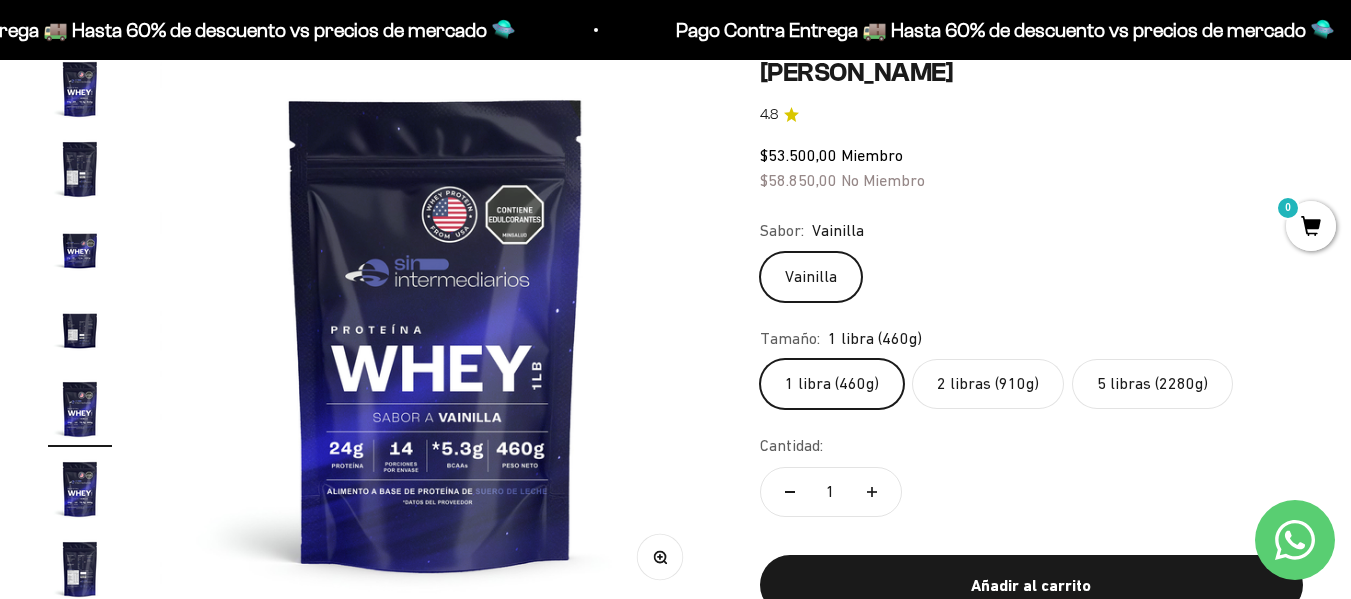 click on "Proteína Whey - Vainilla 4.8
$53.500,00   Miembro $58.850,00   No Miembro
Sabor:
Vainilla
Vainilla
Tamaño:
1 libra (460g)
1 libra (460g)
2 libras (910g)
5 libras (2280g)
Cantidad:
1
Añadir al carrito" 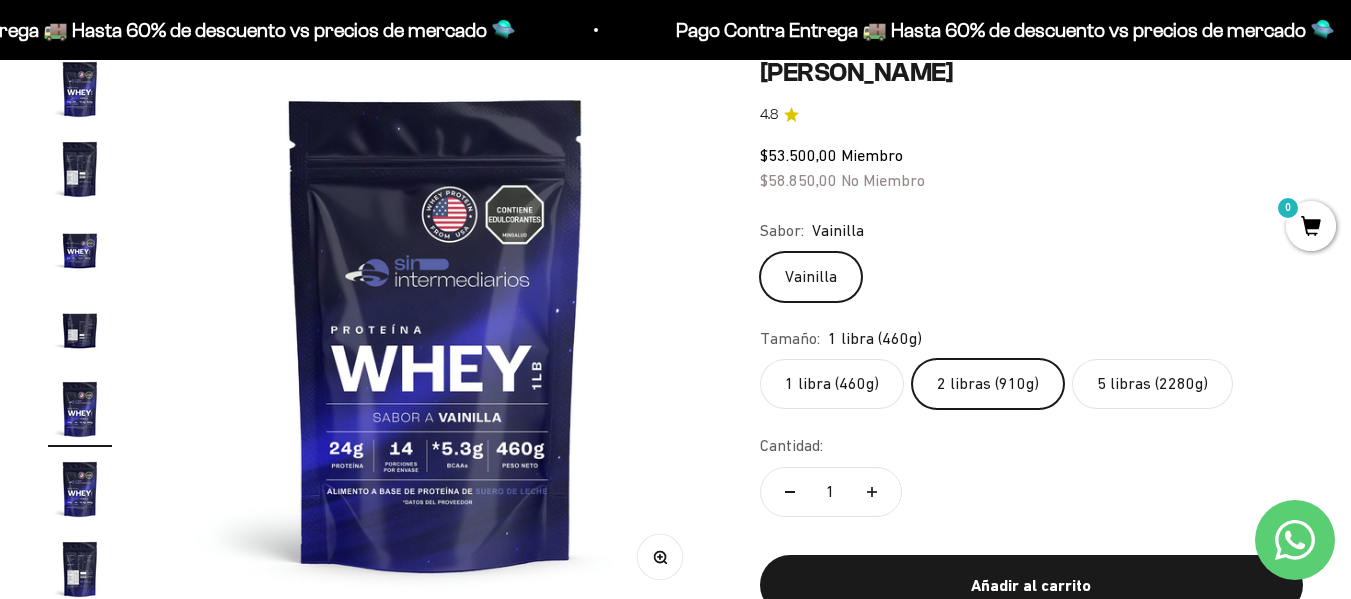 scroll, scrollTop: 0, scrollLeft: 0, axis: both 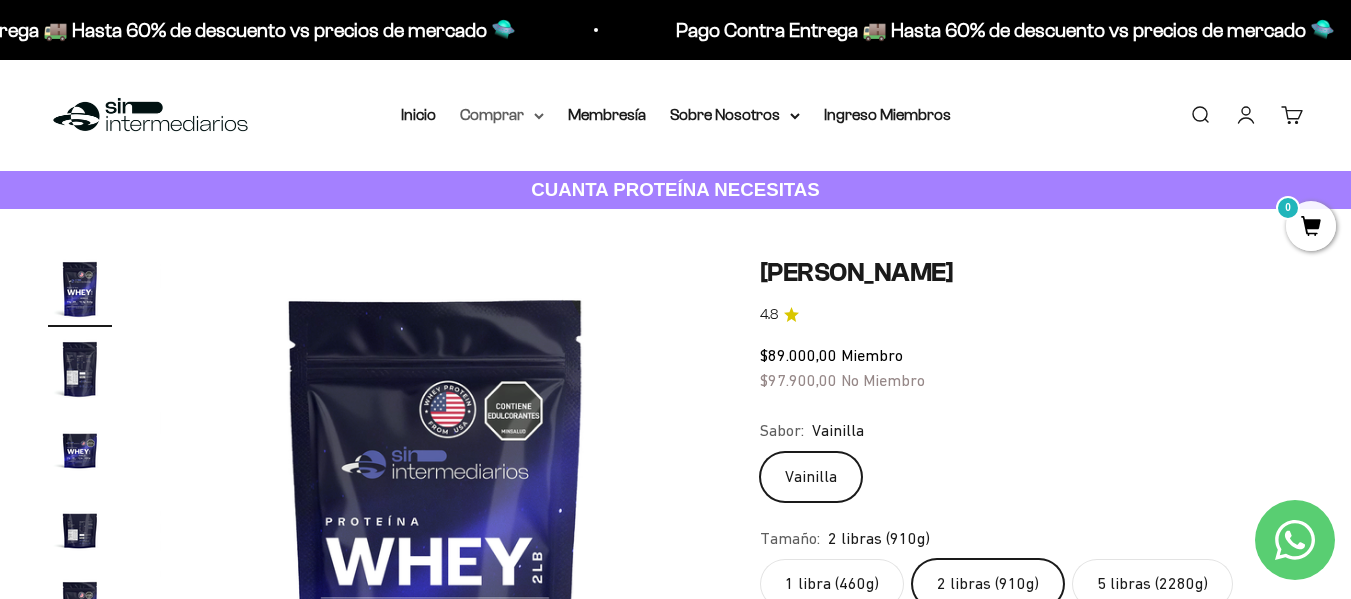 click on "Comprar" at bounding box center (502, 115) 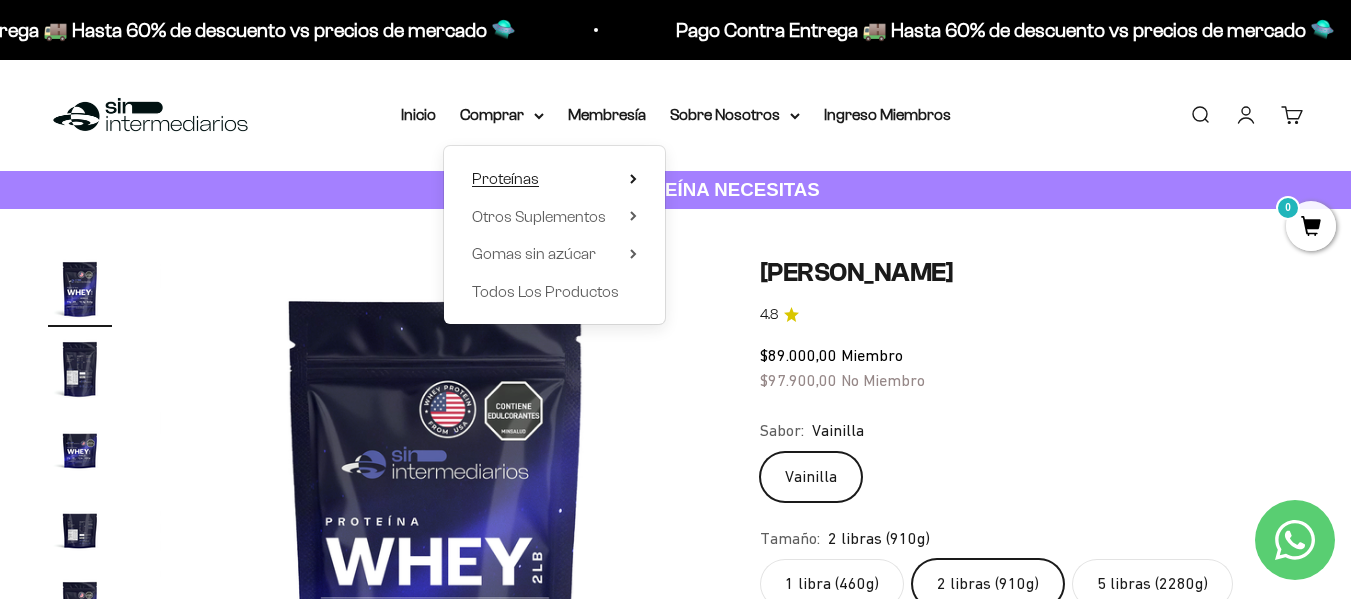 click on "Proteínas" at bounding box center [505, 178] 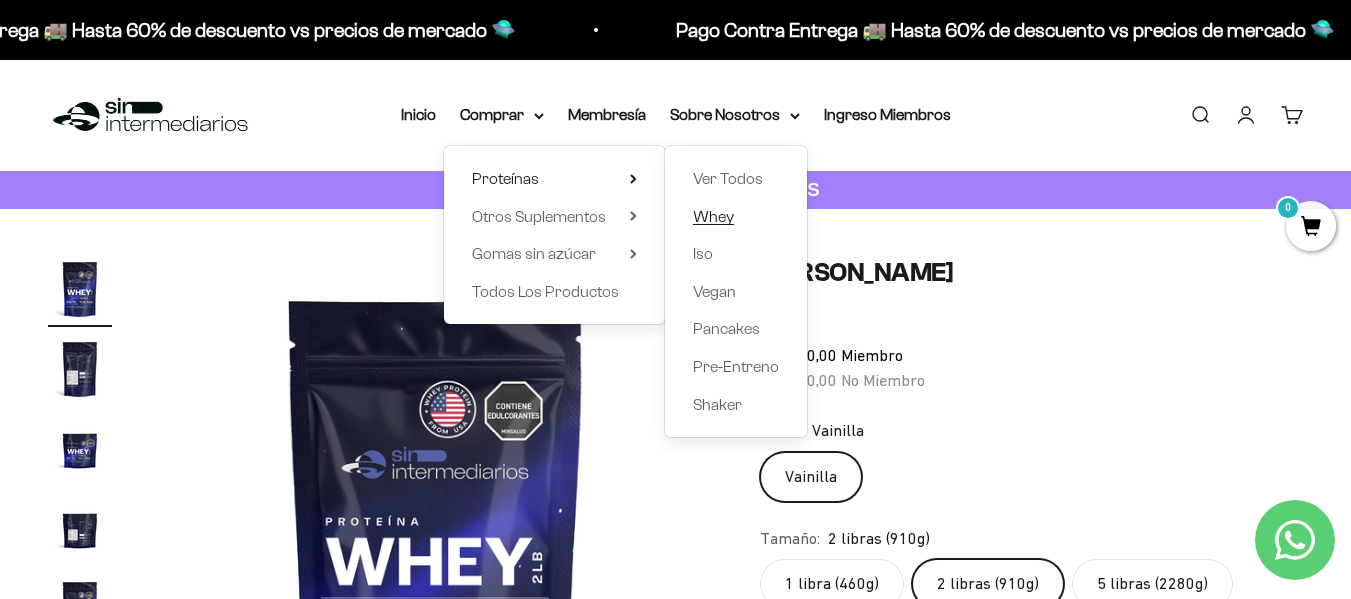 click on "Whey" at bounding box center (713, 217) 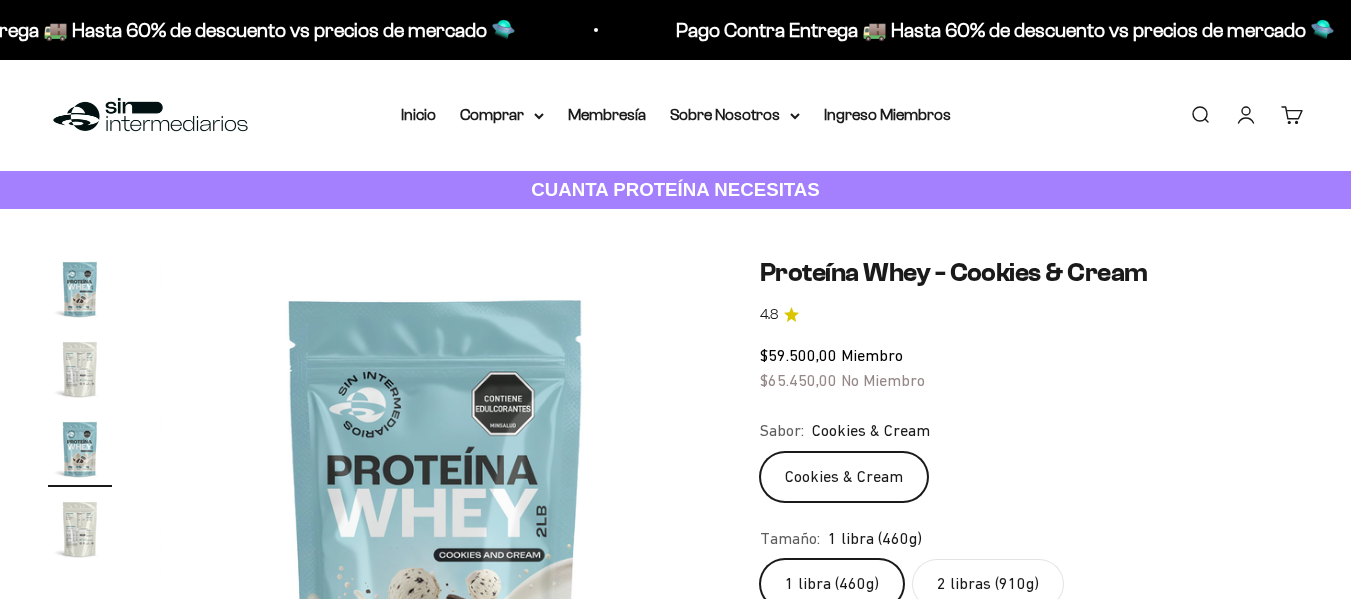 scroll, scrollTop: 0, scrollLeft: 0, axis: both 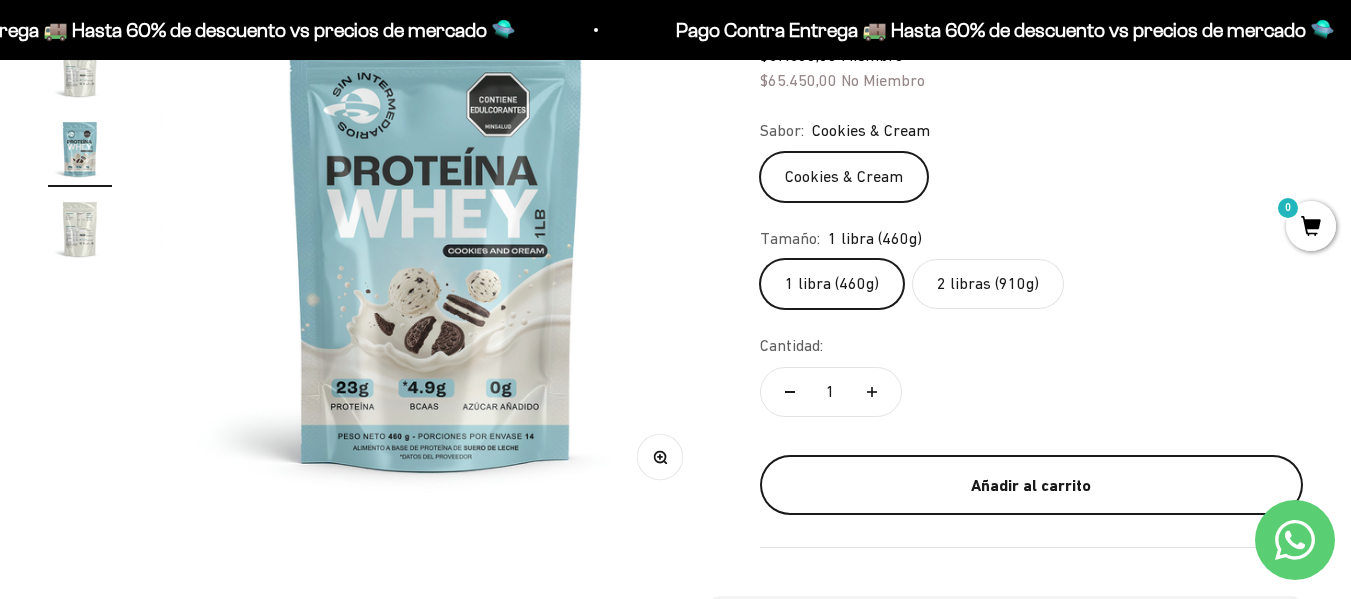 click on "Añadir al carrito" at bounding box center (1031, 486) 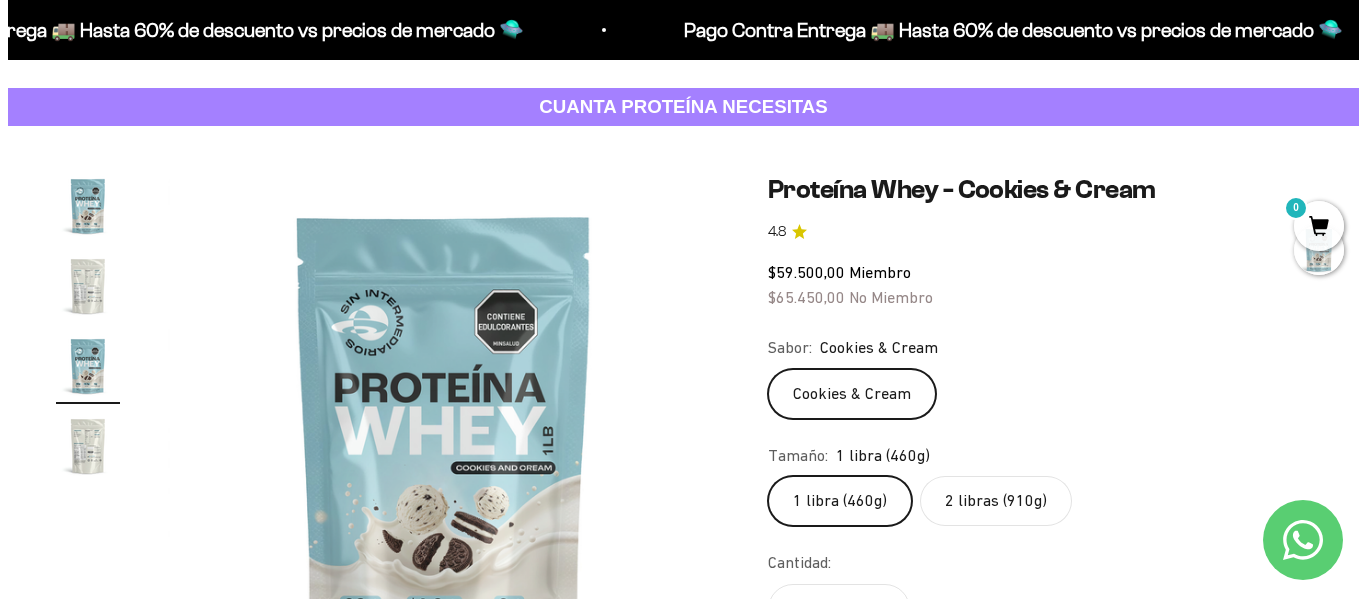 scroll, scrollTop: 0, scrollLeft: 0, axis: both 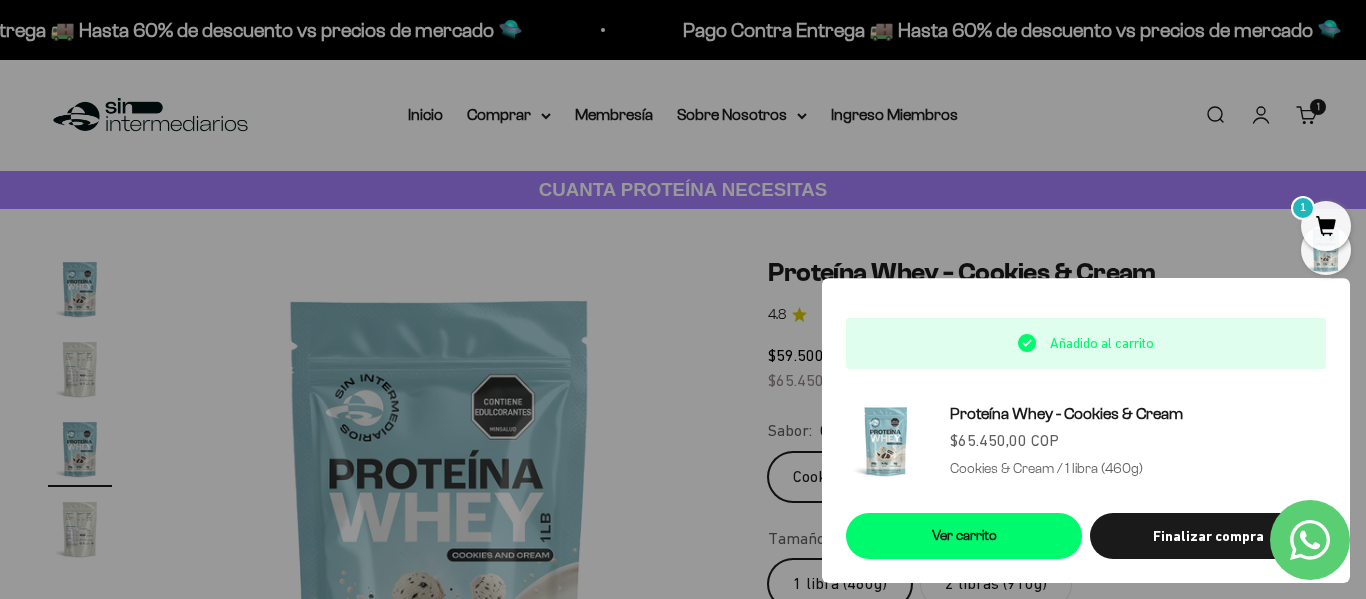 click at bounding box center (683, 299) 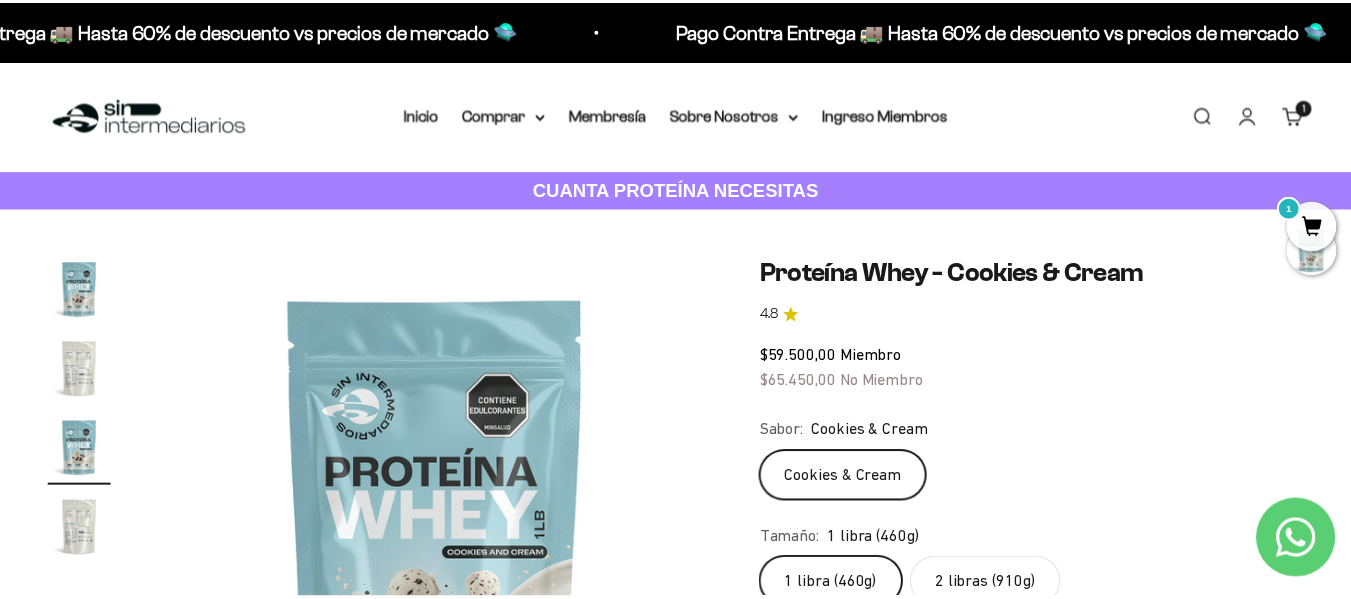 scroll, scrollTop: 0, scrollLeft: 1128, axis: horizontal 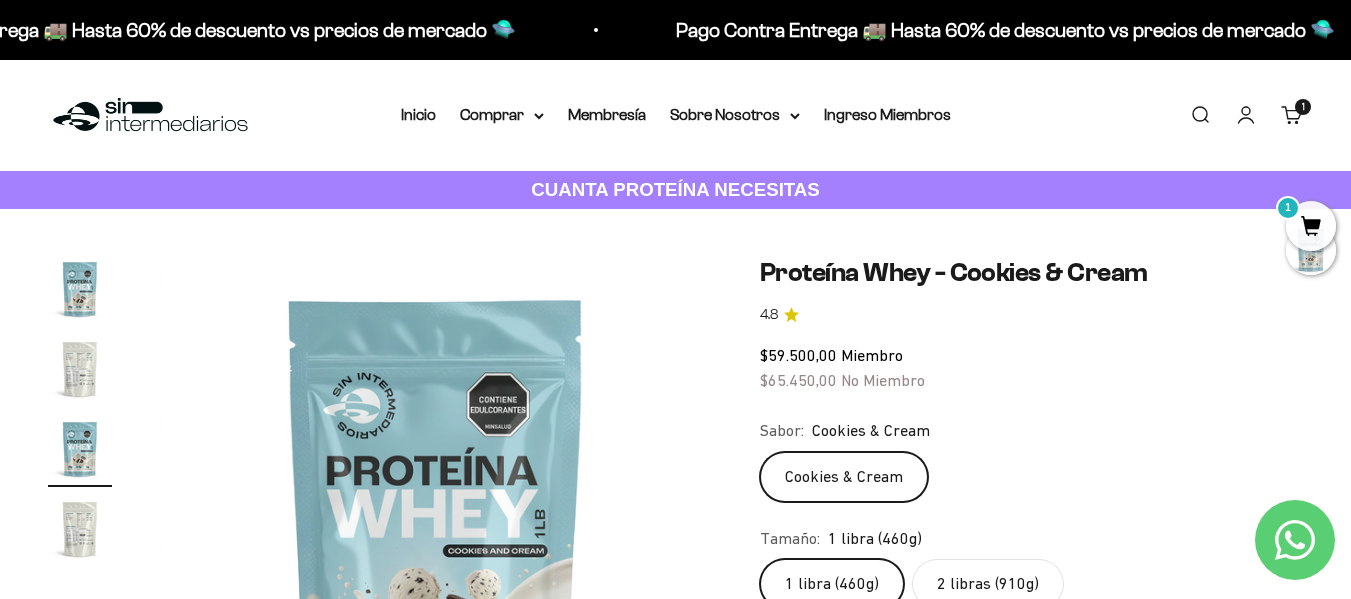 click on "Buscar" at bounding box center [1200, 115] 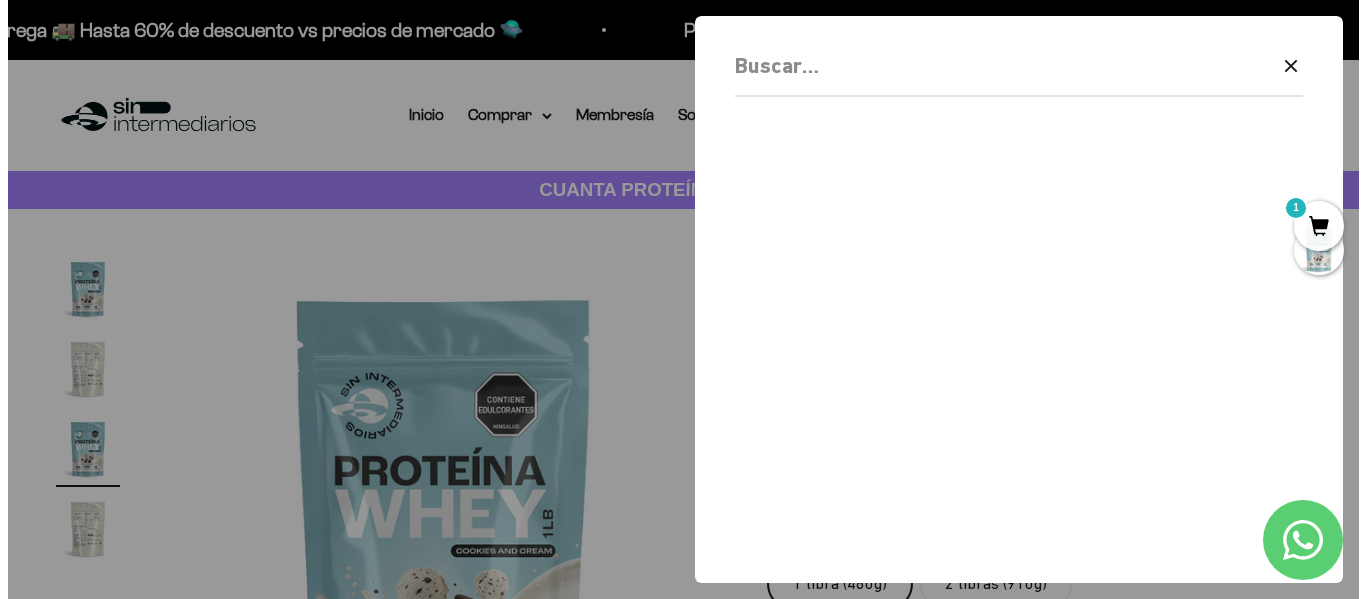 scroll, scrollTop: 0, scrollLeft: 1144, axis: horizontal 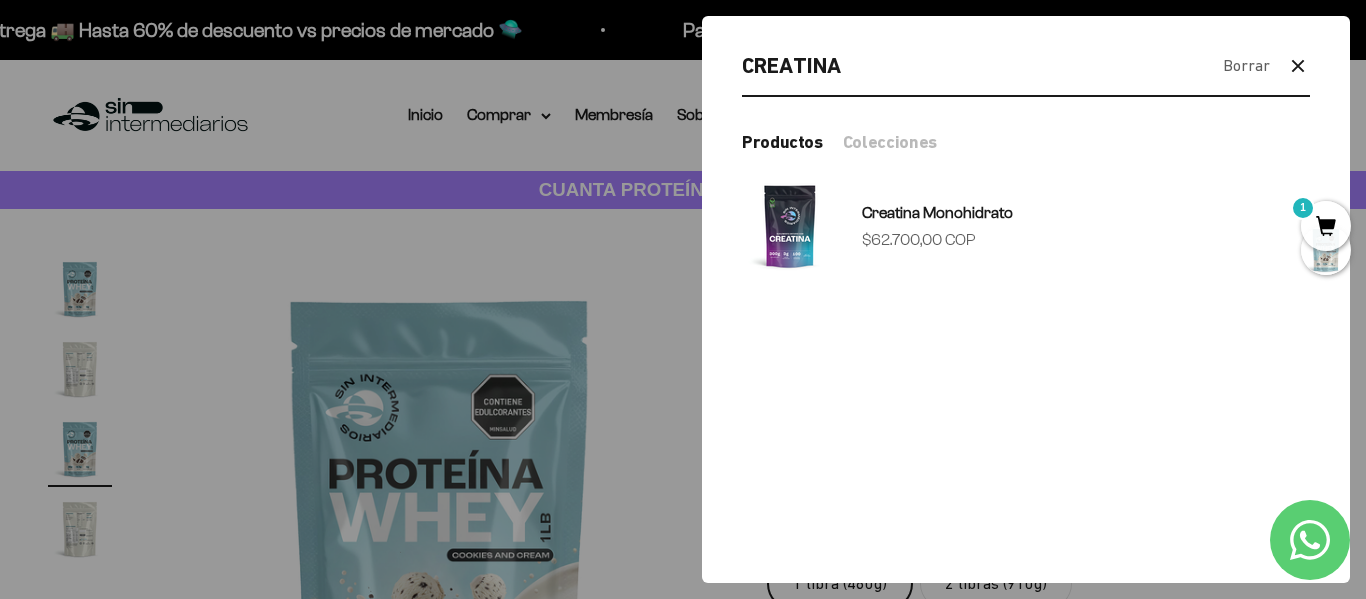 type on "CREATINA" 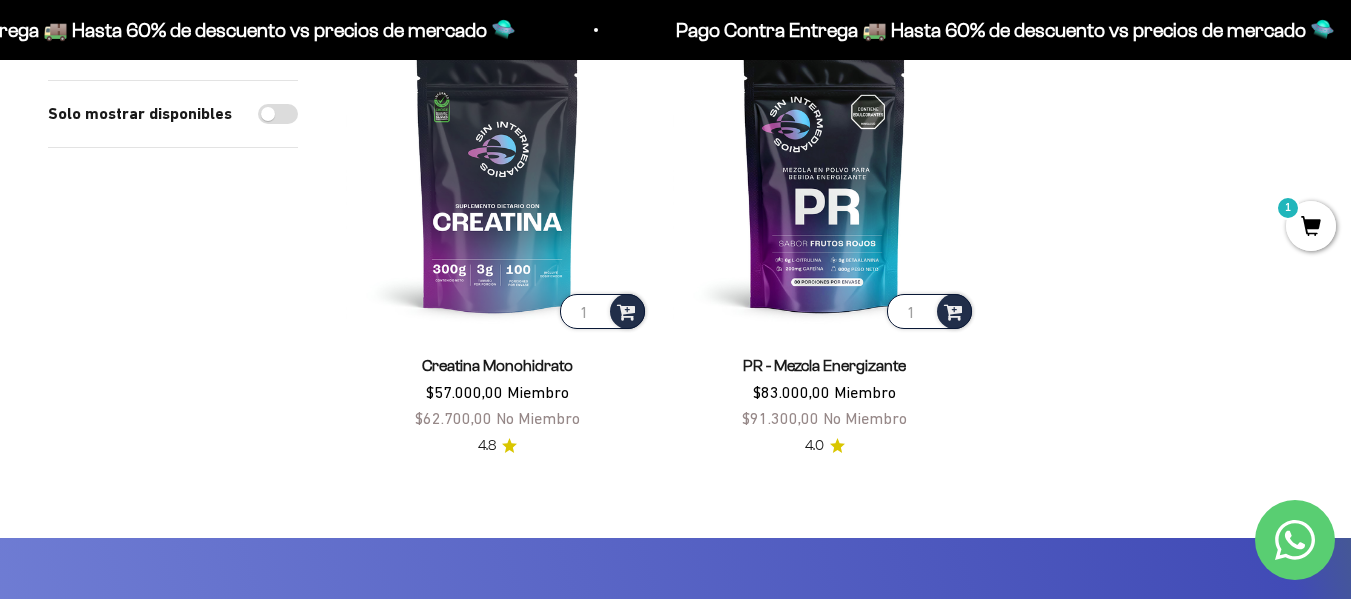 scroll, scrollTop: 500, scrollLeft: 0, axis: vertical 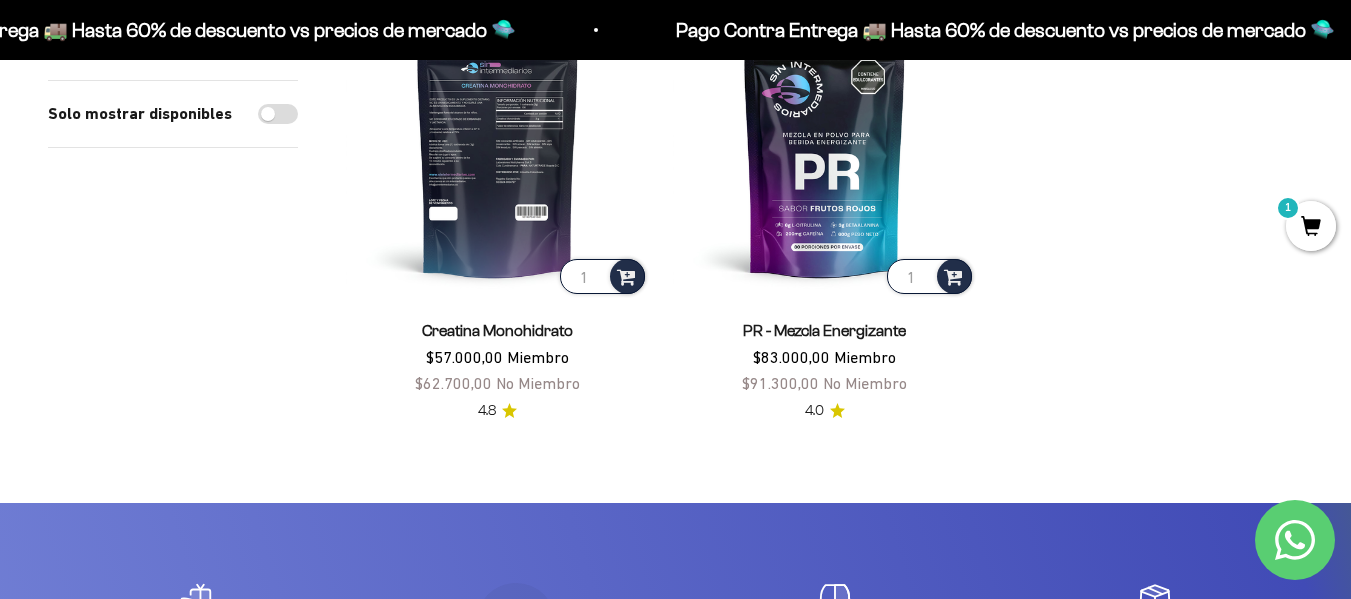 click at bounding box center [497, 146] 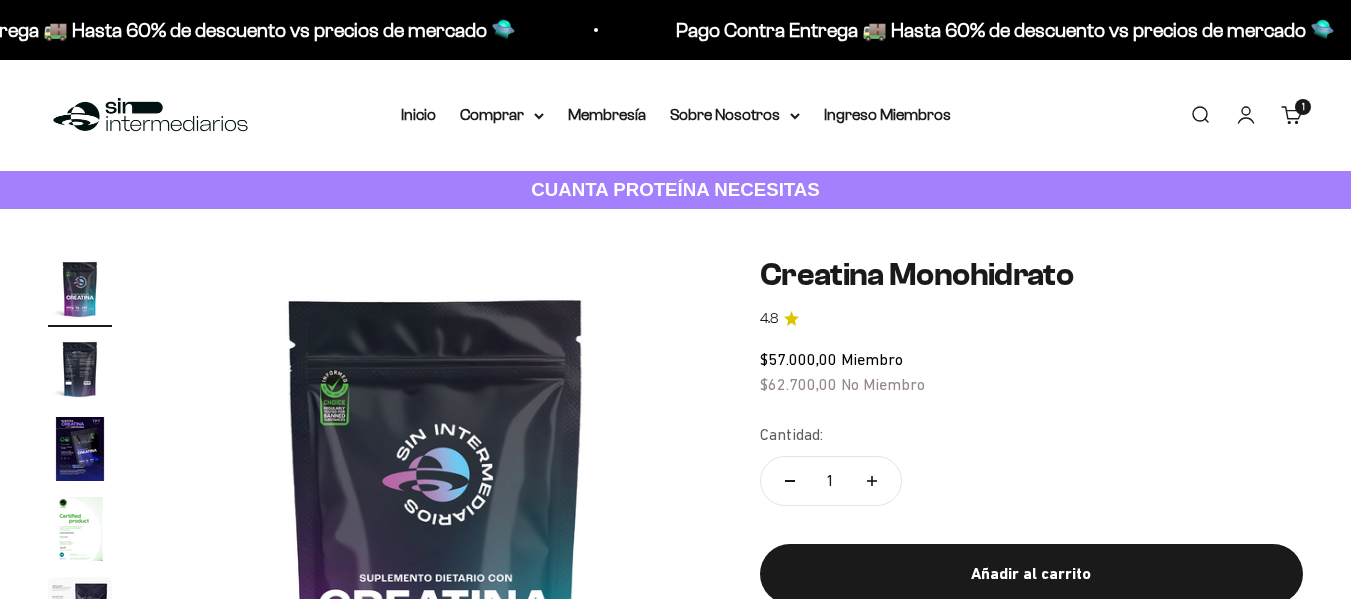 scroll, scrollTop: 0, scrollLeft: 0, axis: both 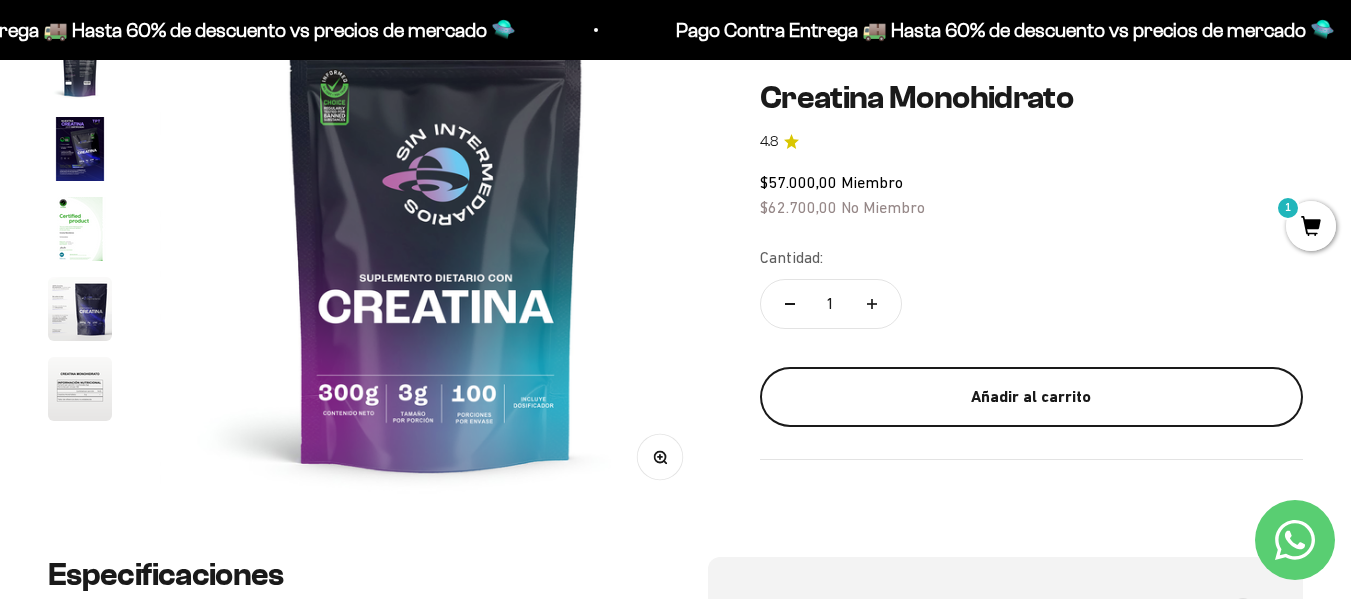 click on "Añadir al carrito" at bounding box center (1031, 397) 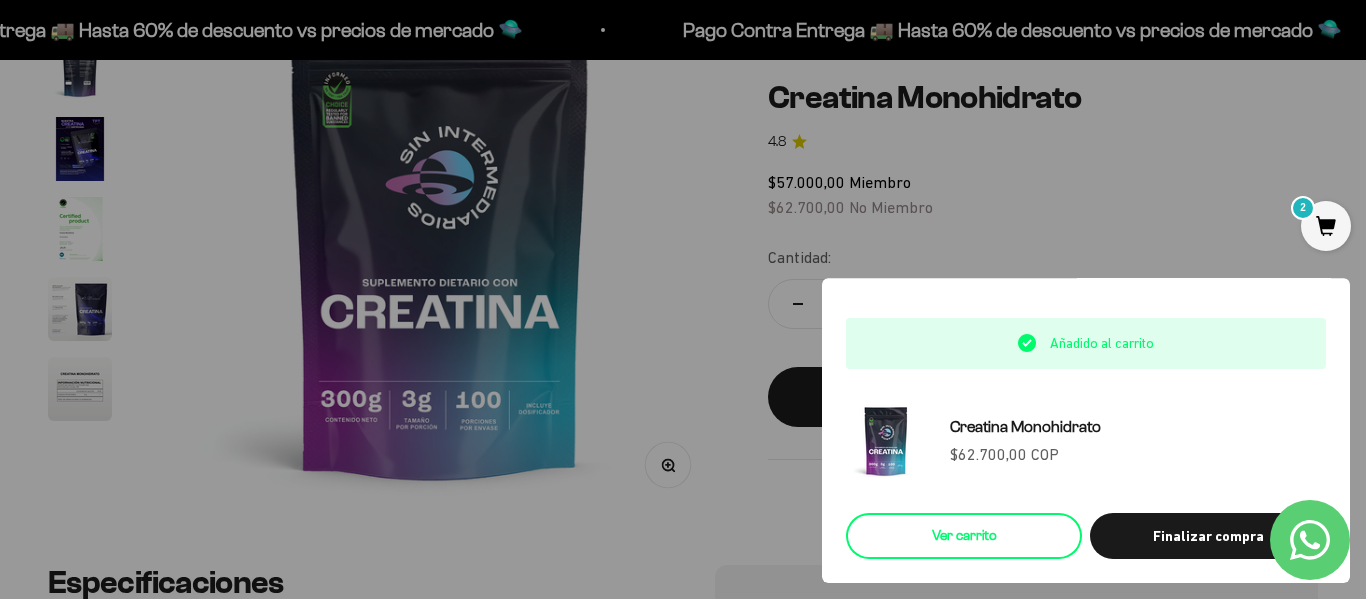 click on "Ver carrito" at bounding box center (964, 536) 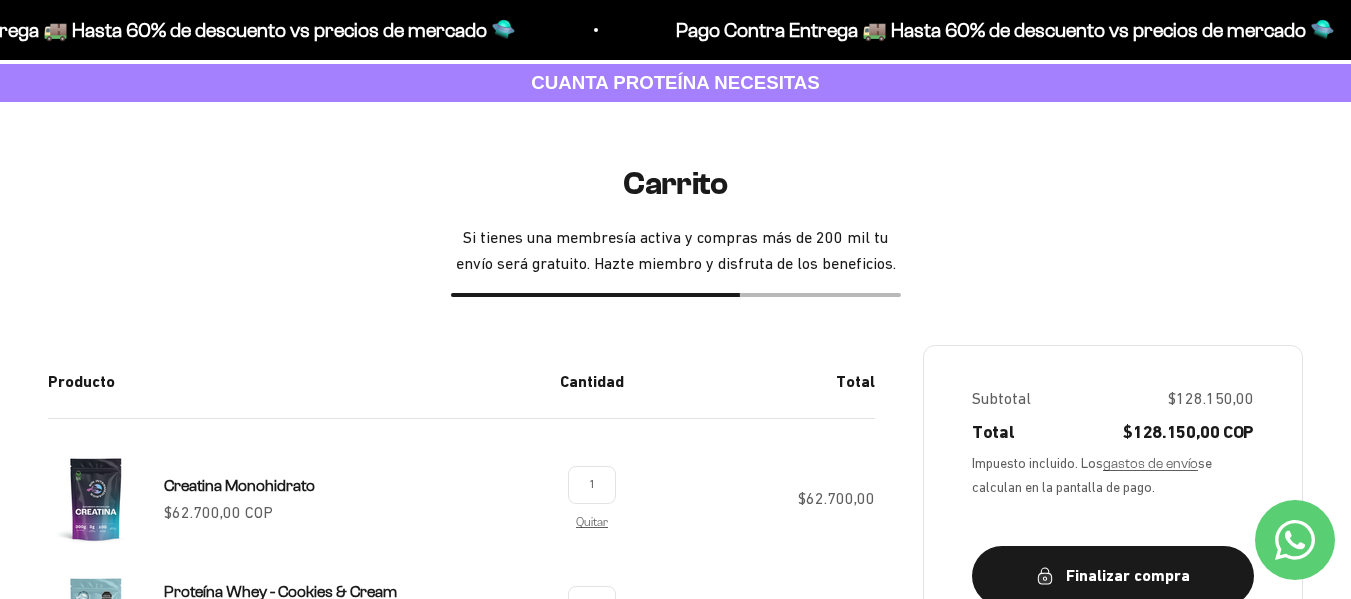 scroll, scrollTop: 0, scrollLeft: 0, axis: both 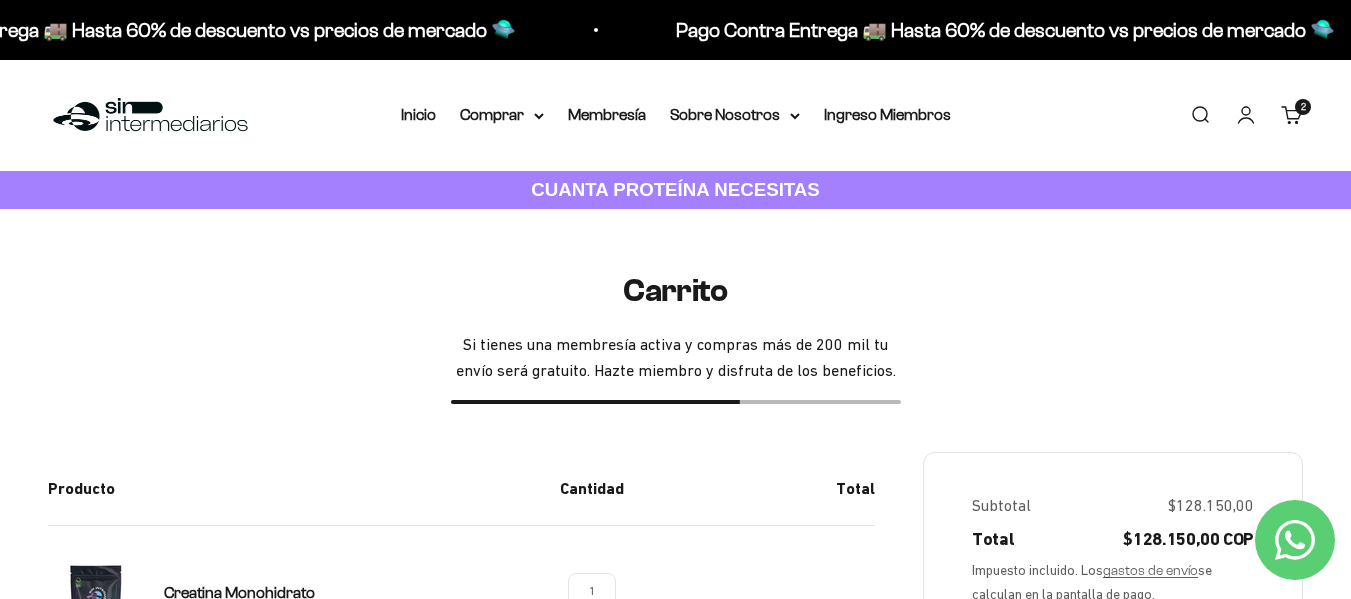 click on "2 artículos
2" at bounding box center (1303, 107) 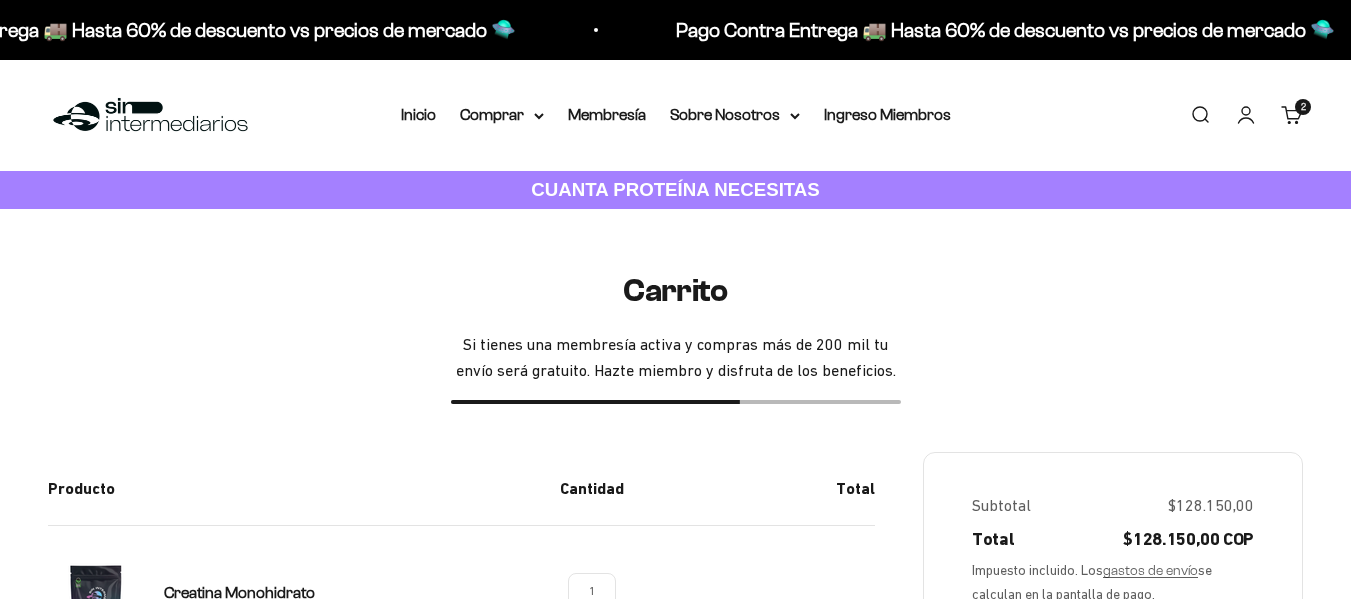 scroll, scrollTop: 0, scrollLeft: 0, axis: both 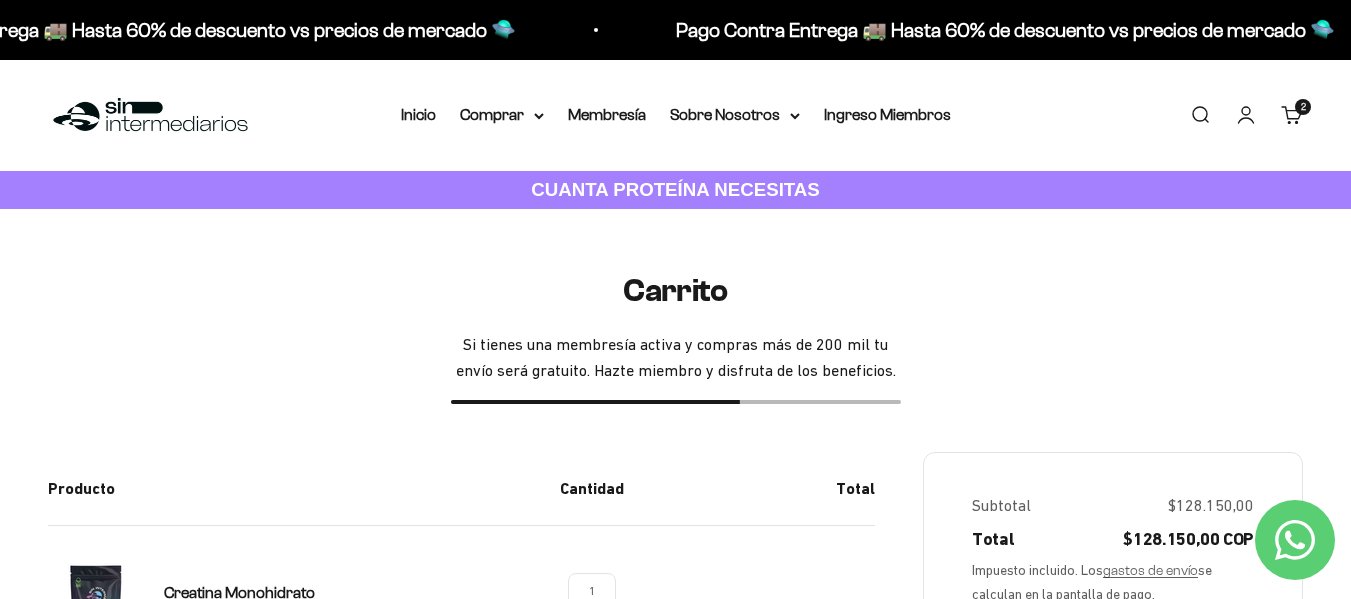 click on "Carrito
2 artículos
2" at bounding box center [1292, 115] 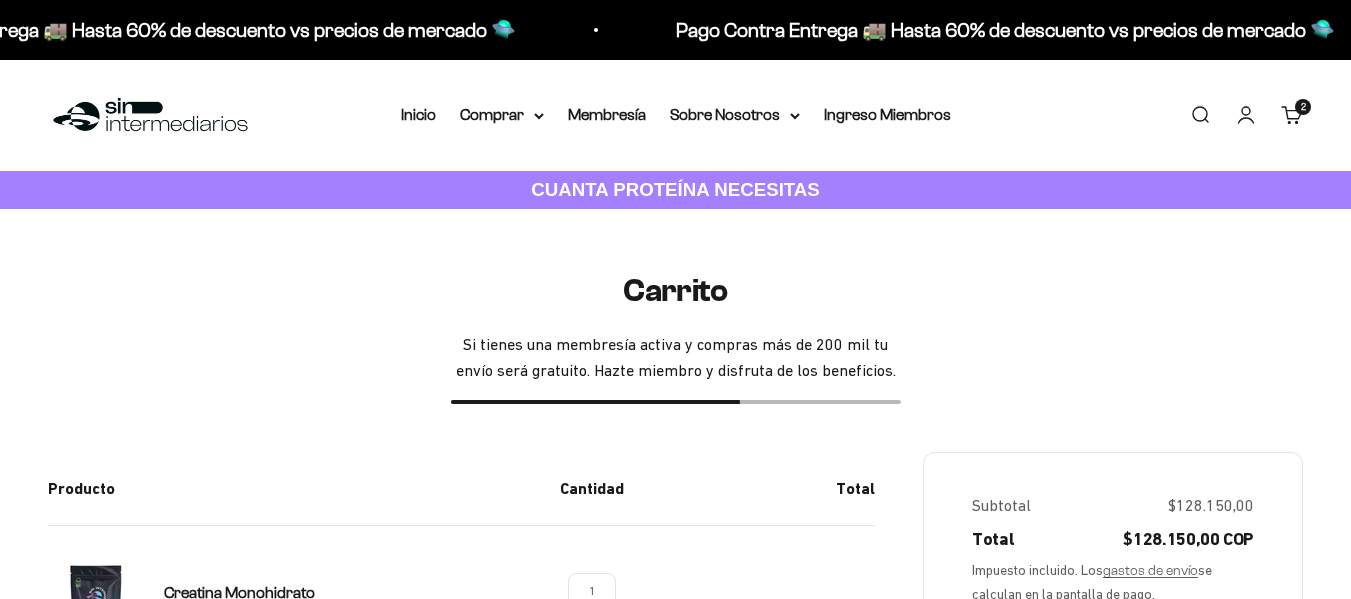 scroll, scrollTop: 0, scrollLeft: 0, axis: both 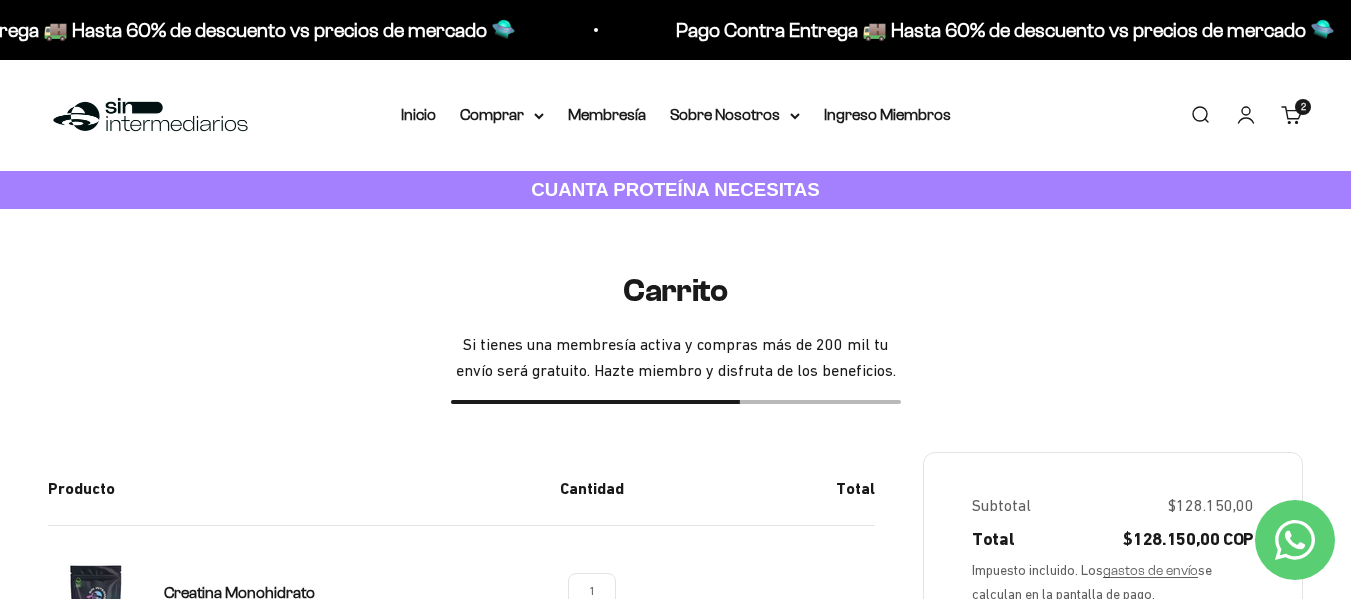 click on "Iniciar sesión" at bounding box center [1246, 115] 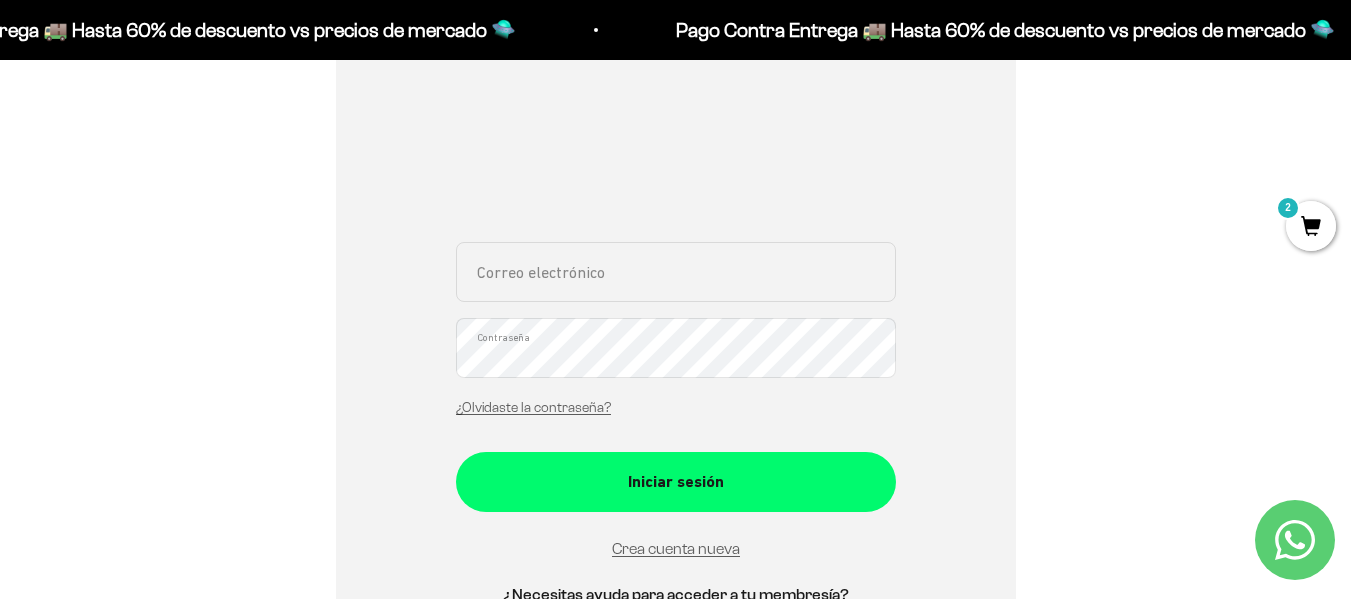 scroll, scrollTop: 300, scrollLeft: 0, axis: vertical 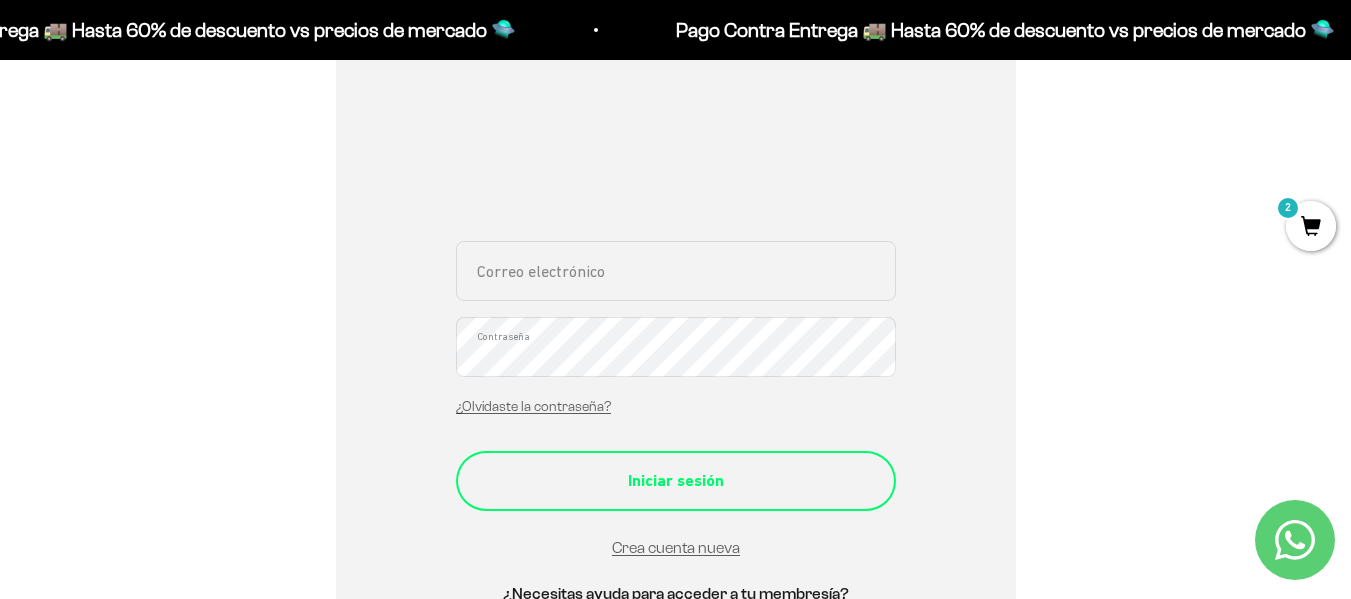type on "[EMAIL_ADDRESS][DOMAIN_NAME]" 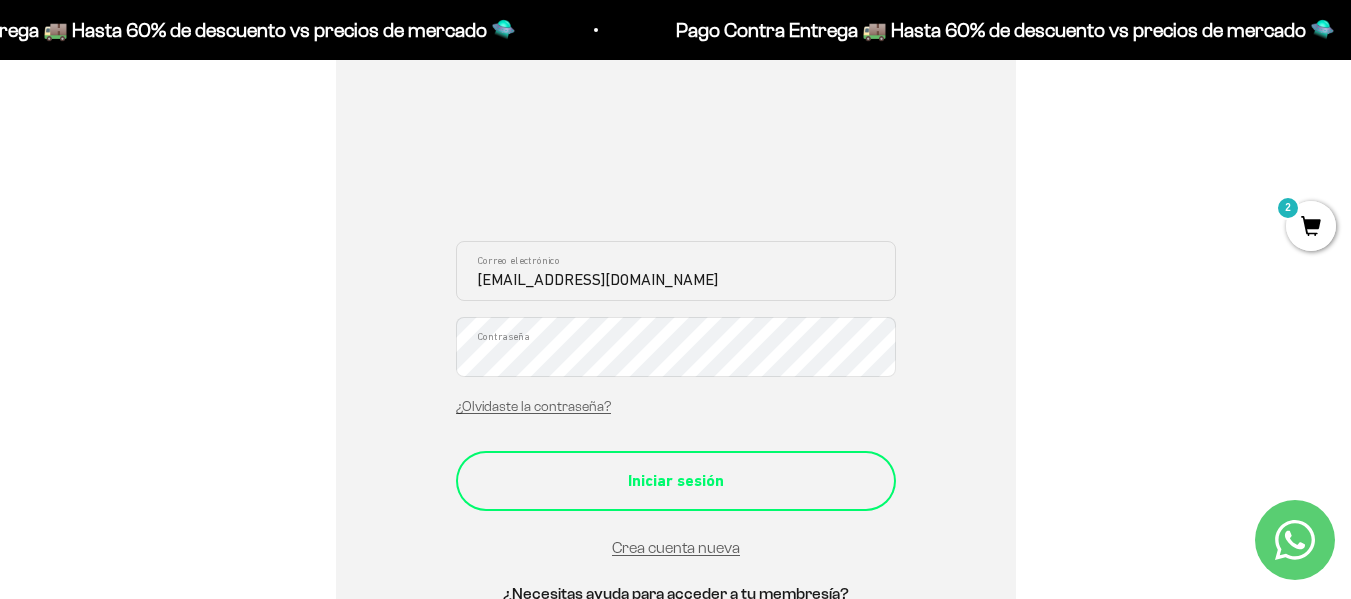 click on "Iniciar sesión" at bounding box center [676, 481] 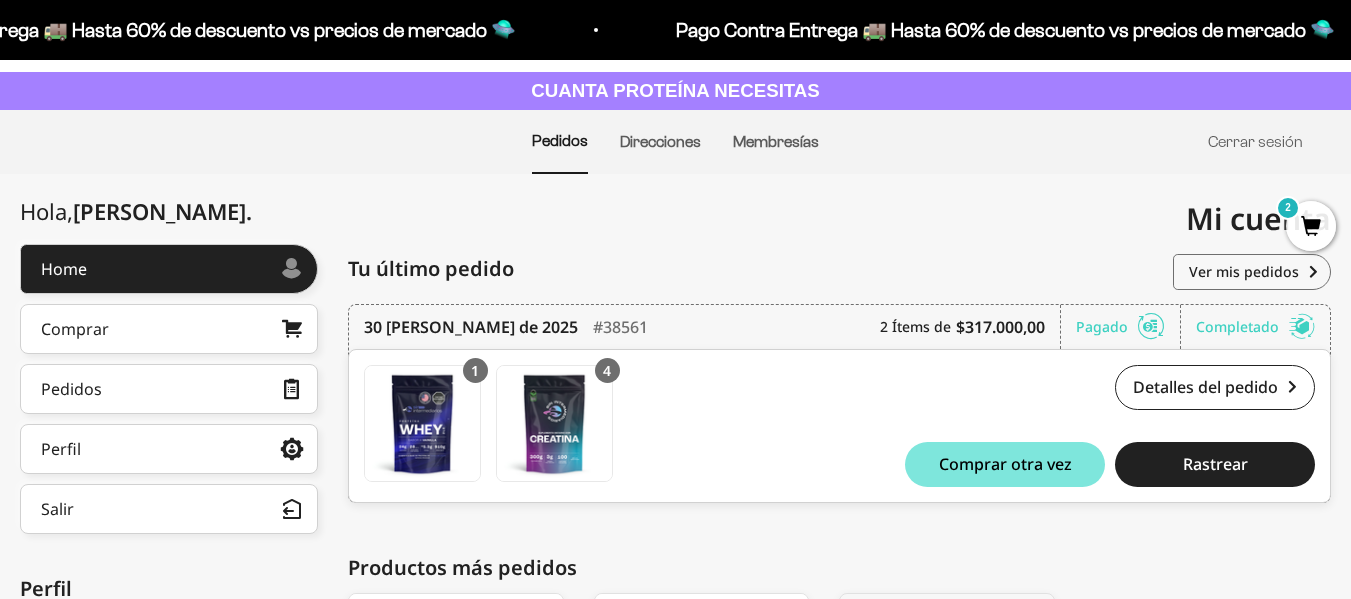 scroll, scrollTop: 100, scrollLeft: 0, axis: vertical 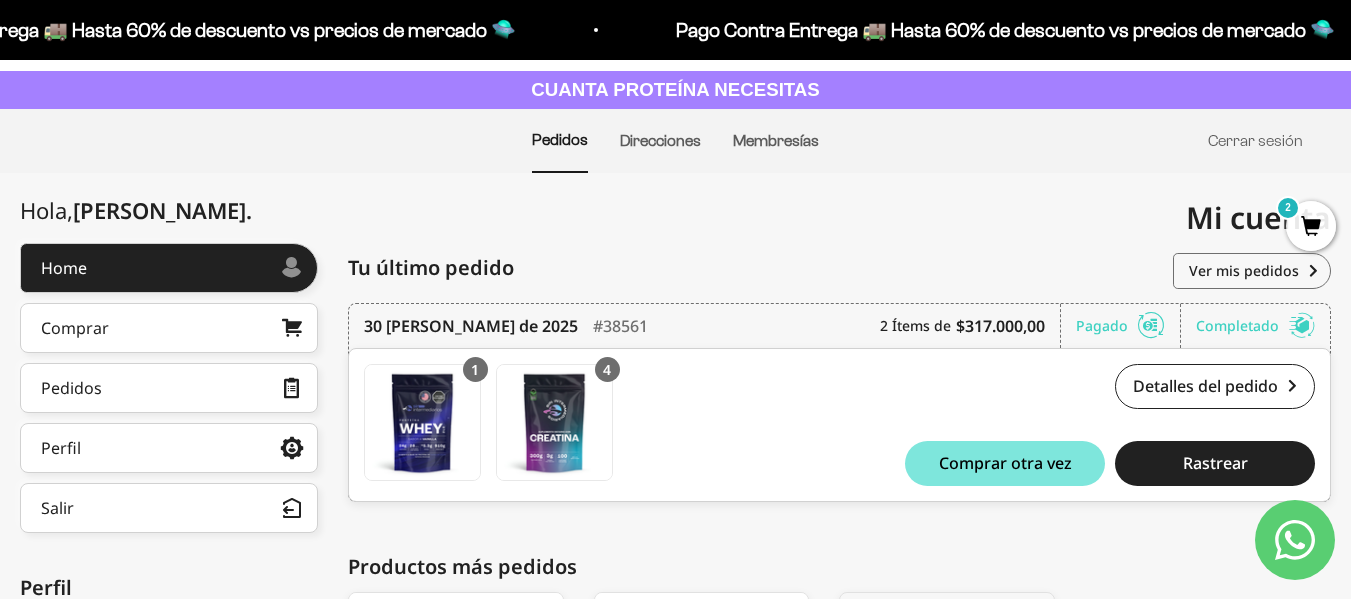 click on "2" at bounding box center [1311, 226] 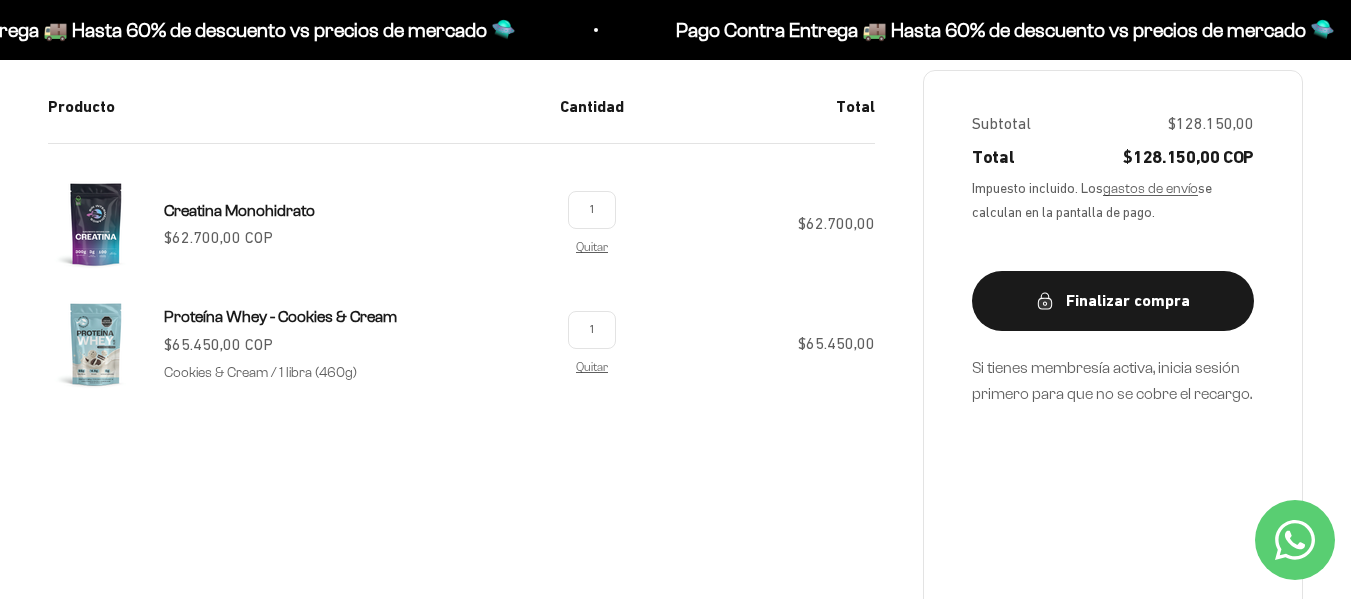 scroll, scrollTop: 0, scrollLeft: 0, axis: both 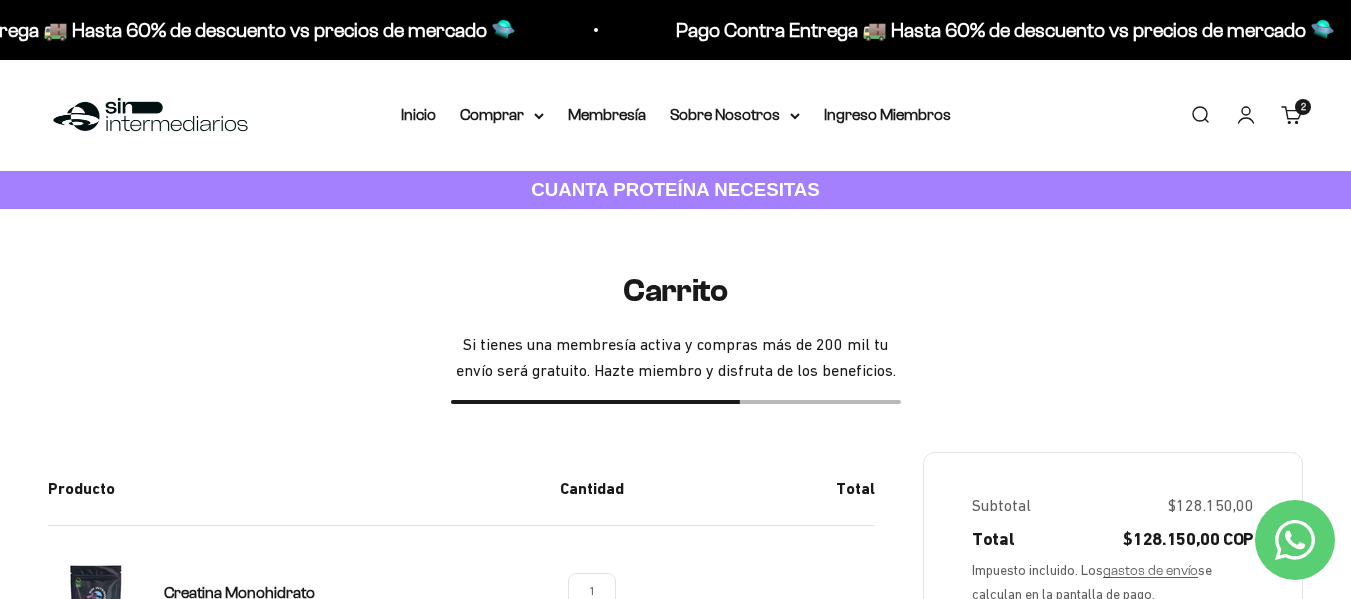 click on "Cuenta" at bounding box center (1246, 115) 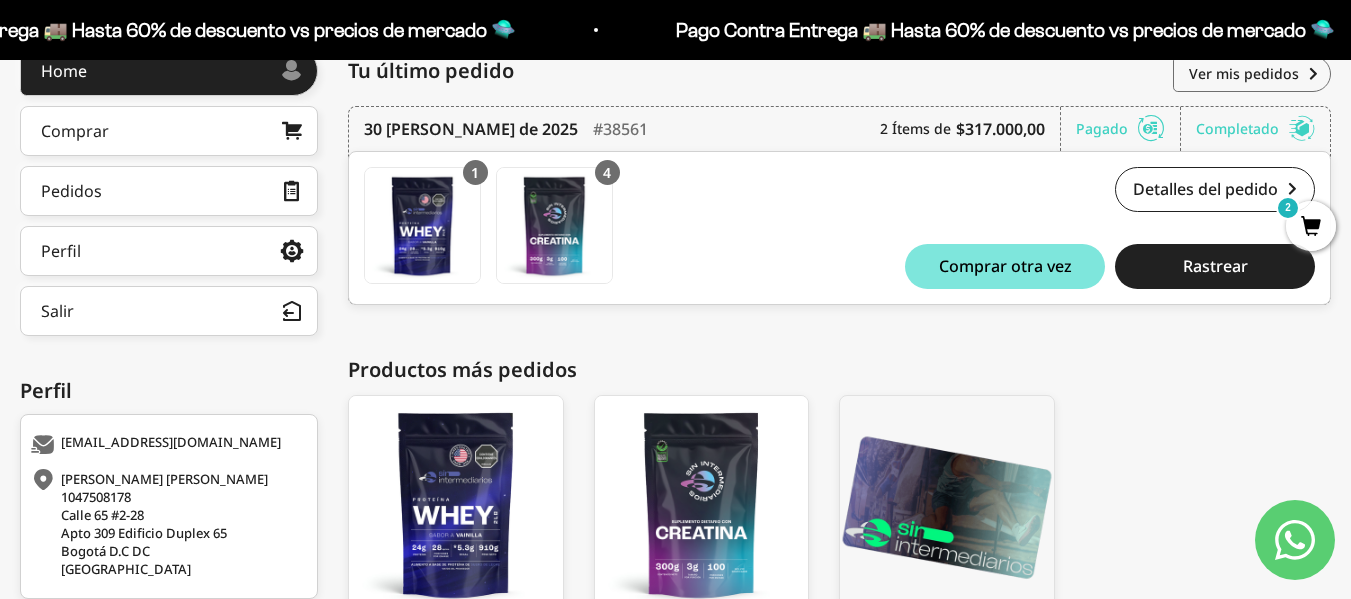 scroll, scrollTop: 300, scrollLeft: 0, axis: vertical 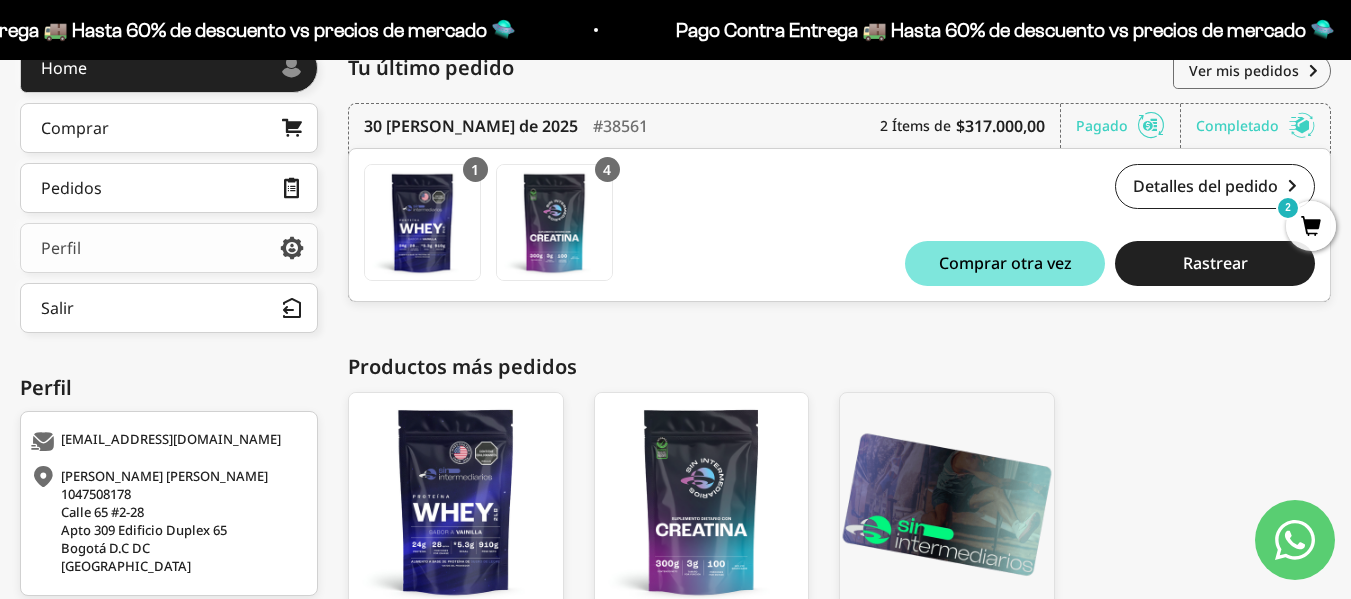 click on "Perfil" at bounding box center (169, 248) 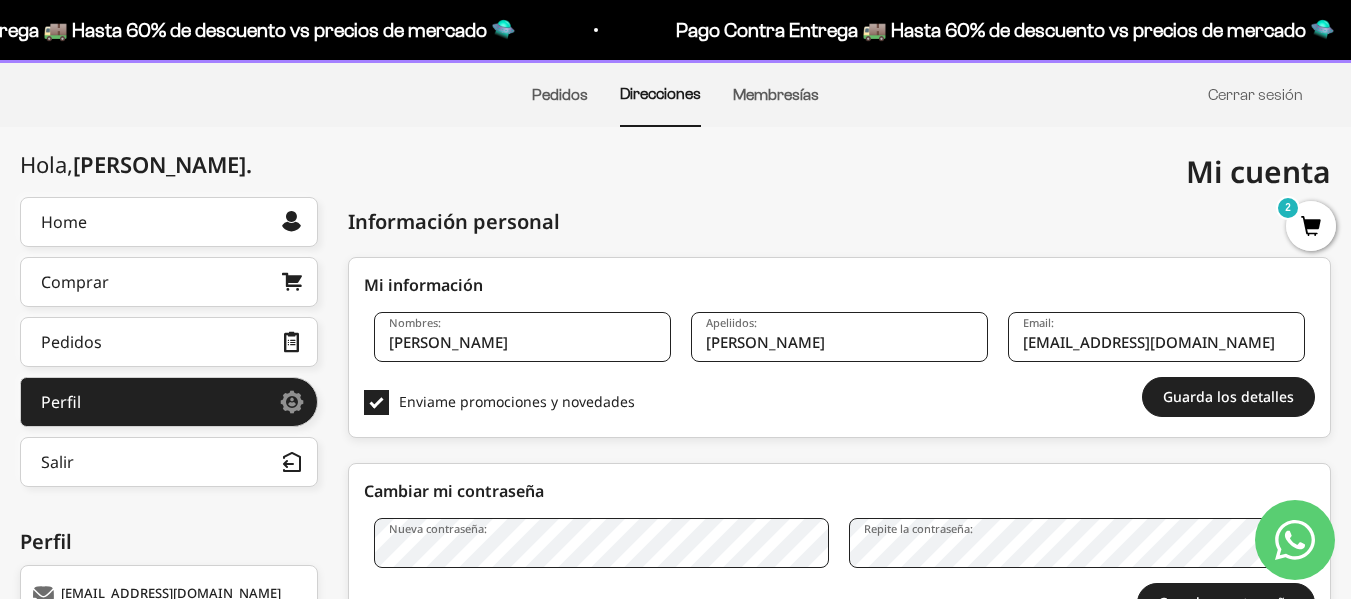 scroll, scrollTop: 144, scrollLeft: 0, axis: vertical 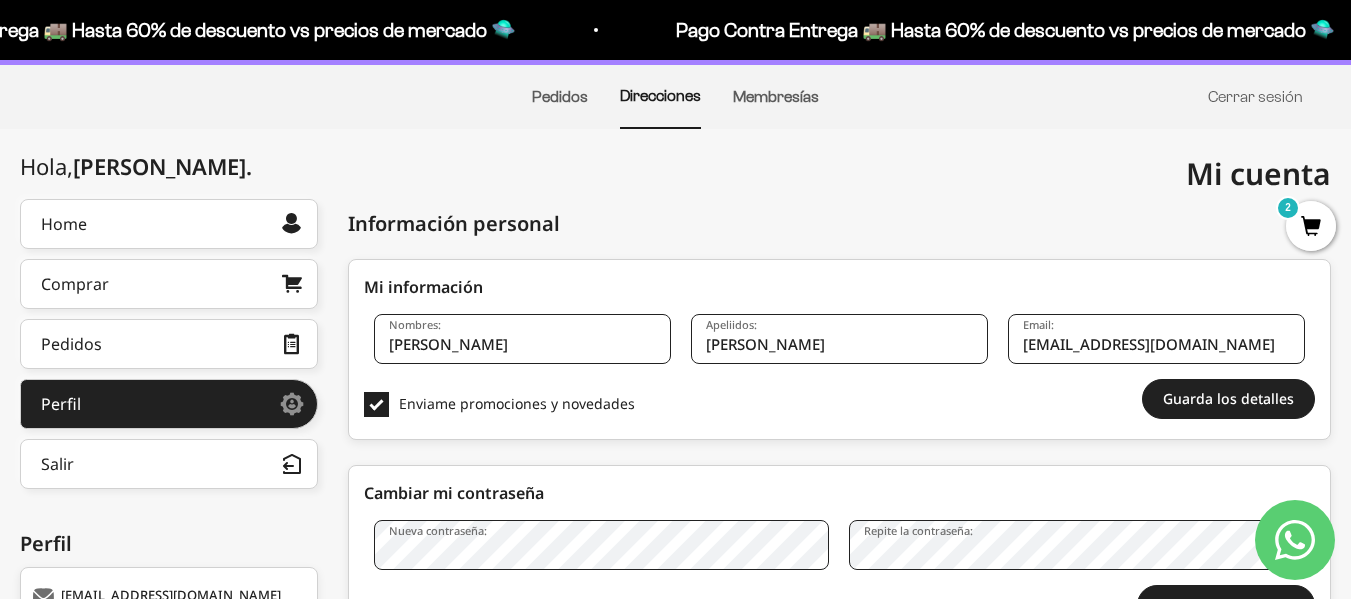 click on "Membresías" at bounding box center [776, 97] 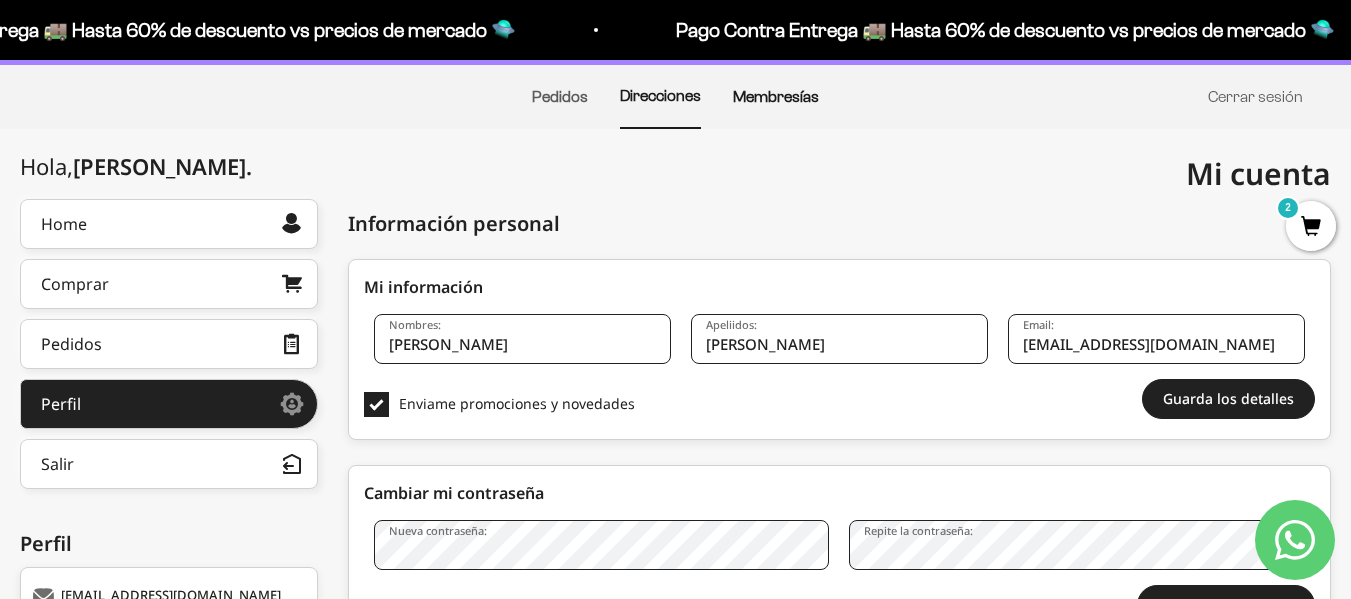 click on "Membresías" at bounding box center [776, 96] 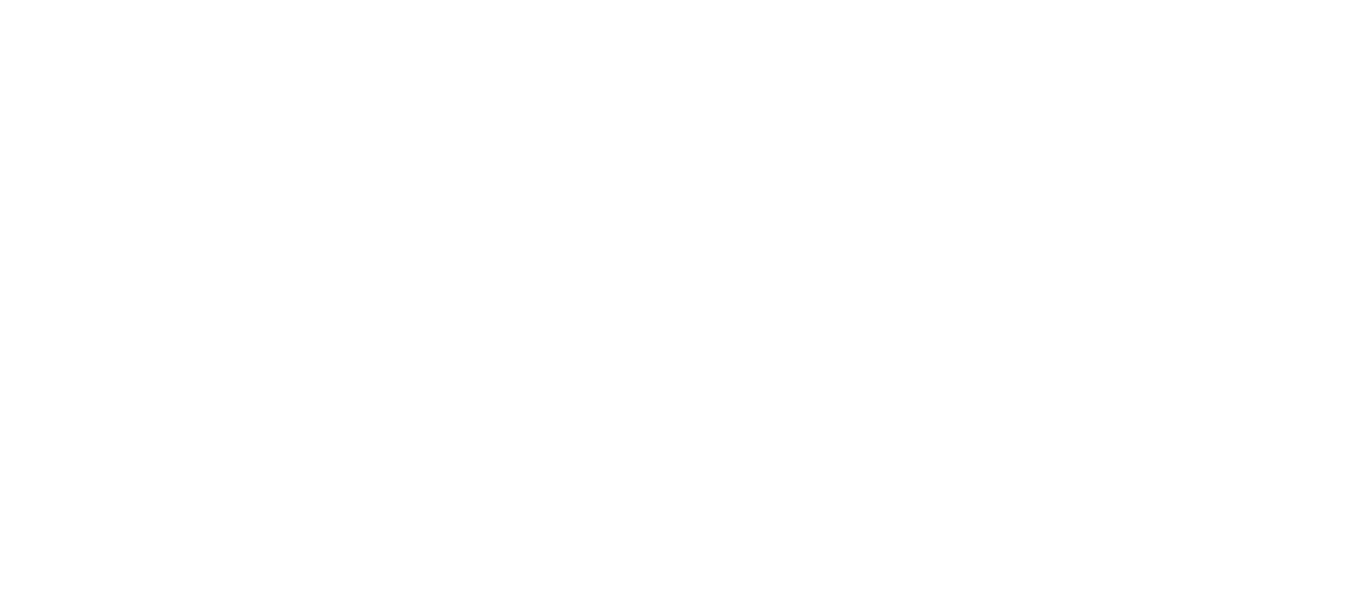 scroll, scrollTop: 0, scrollLeft: 0, axis: both 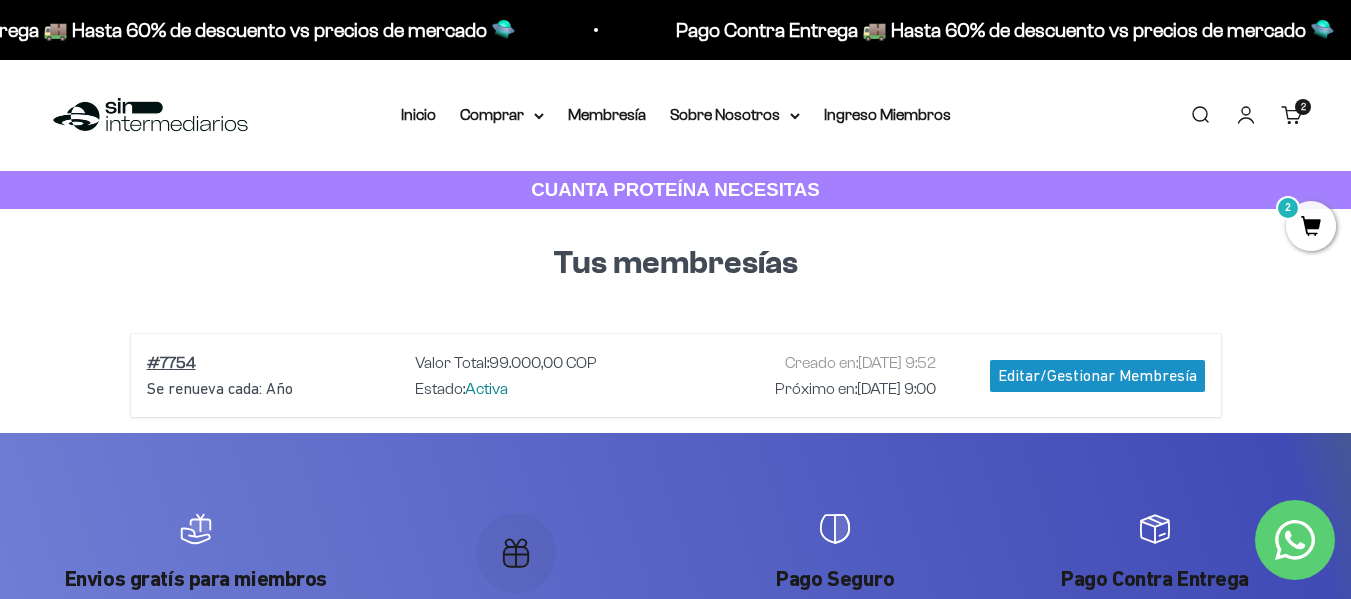 click on "Carrito
2 artículos
2" at bounding box center [1292, 115] 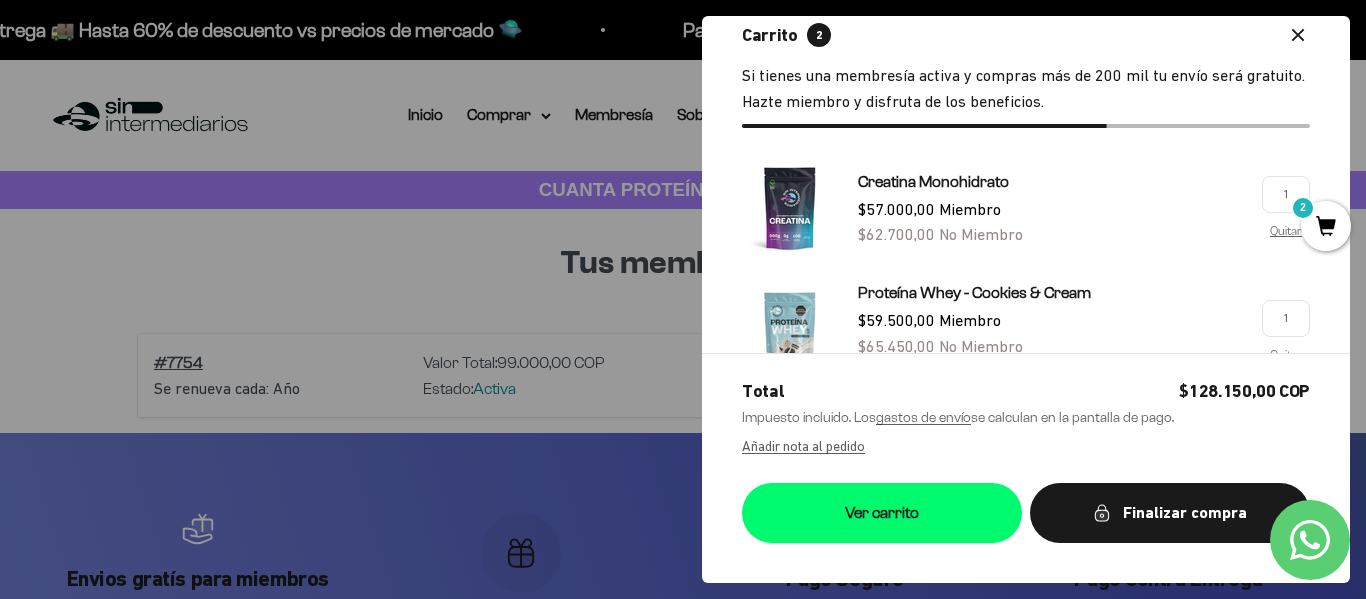 scroll, scrollTop: 100, scrollLeft: 0, axis: vertical 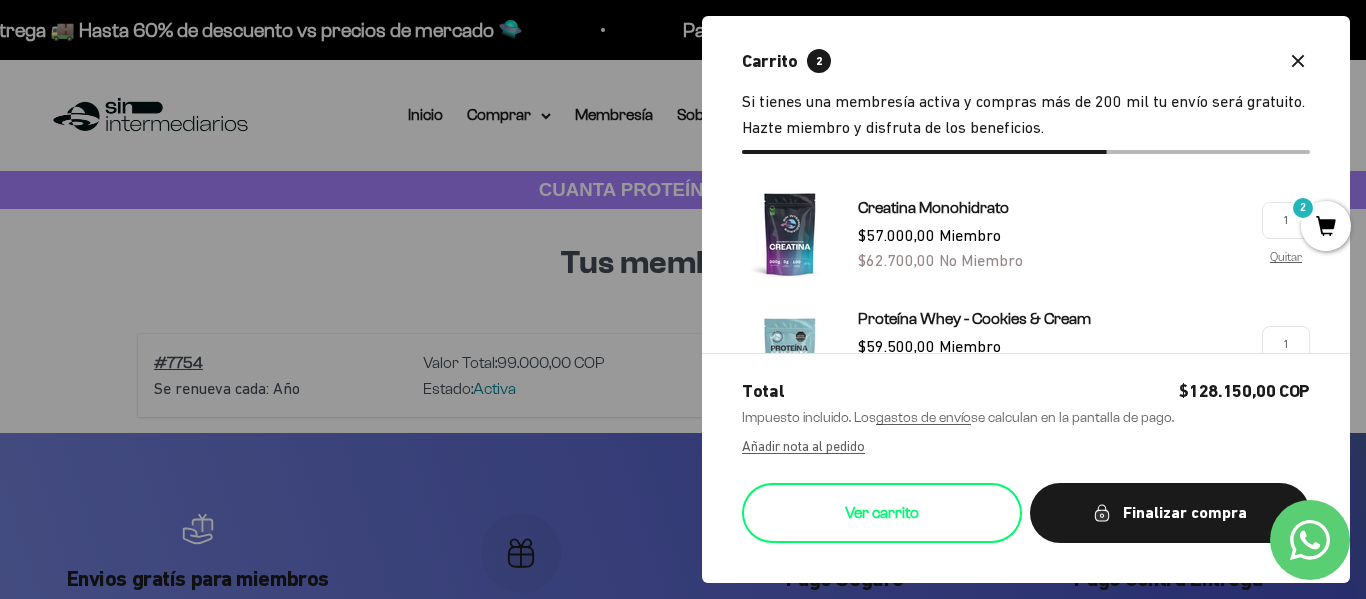 click on "Ver carrito" at bounding box center [882, 513] 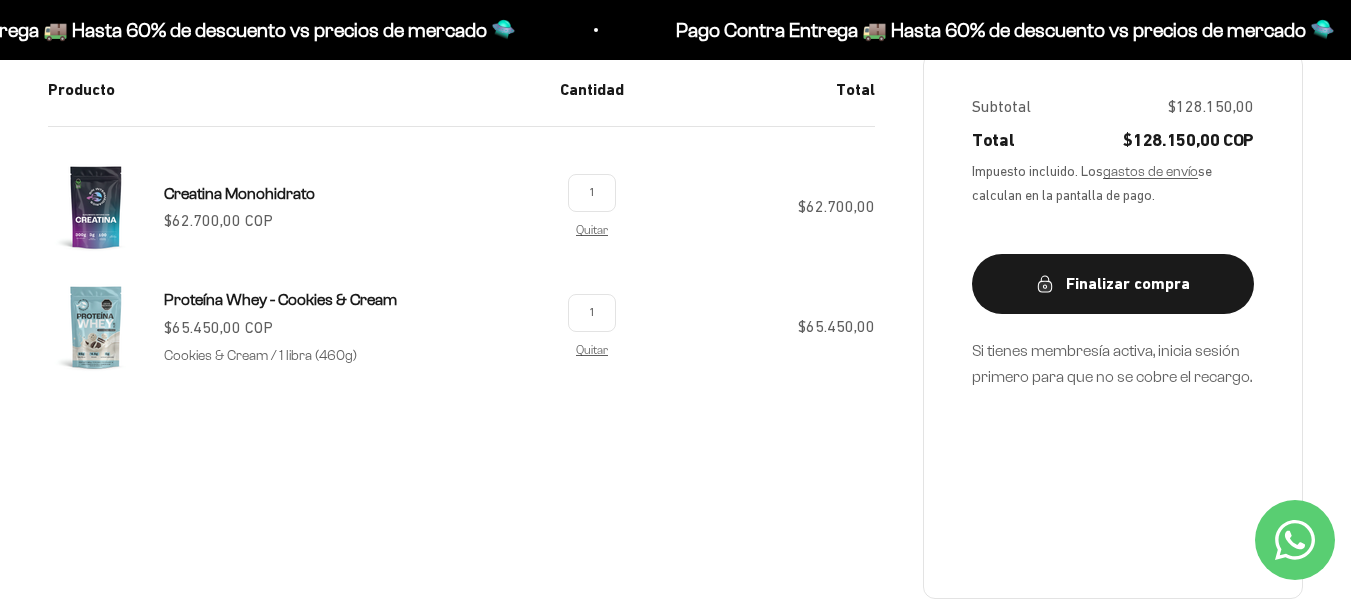 scroll, scrollTop: 400, scrollLeft: 0, axis: vertical 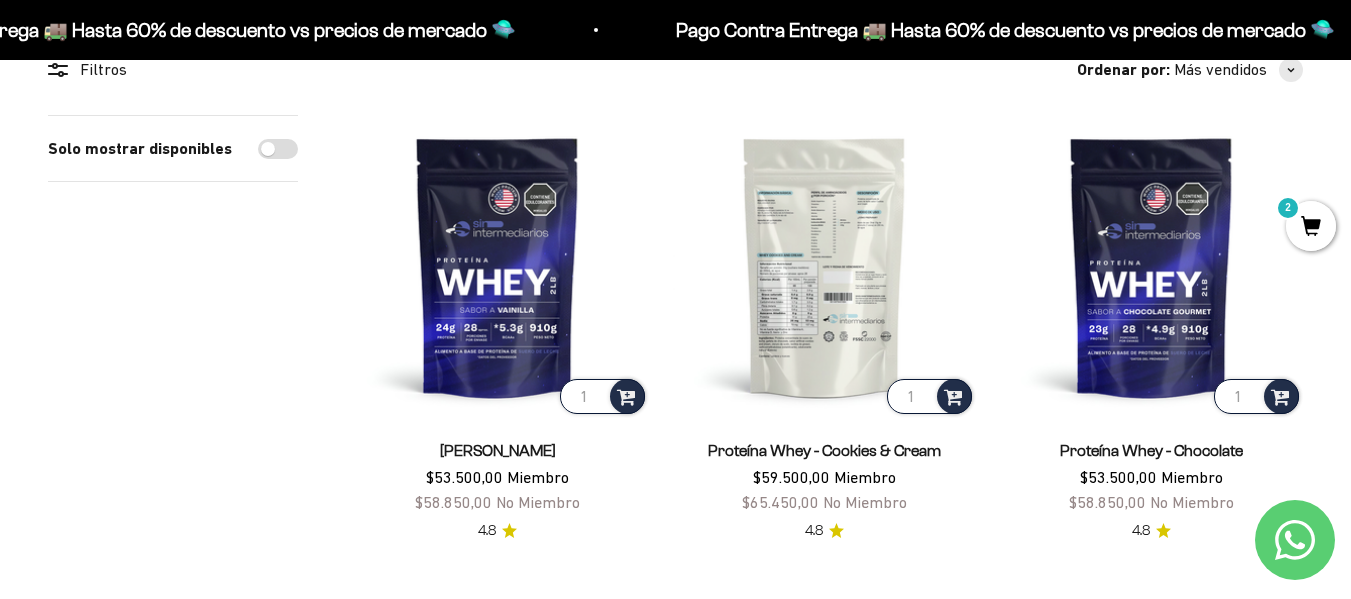 click at bounding box center [824, 266] 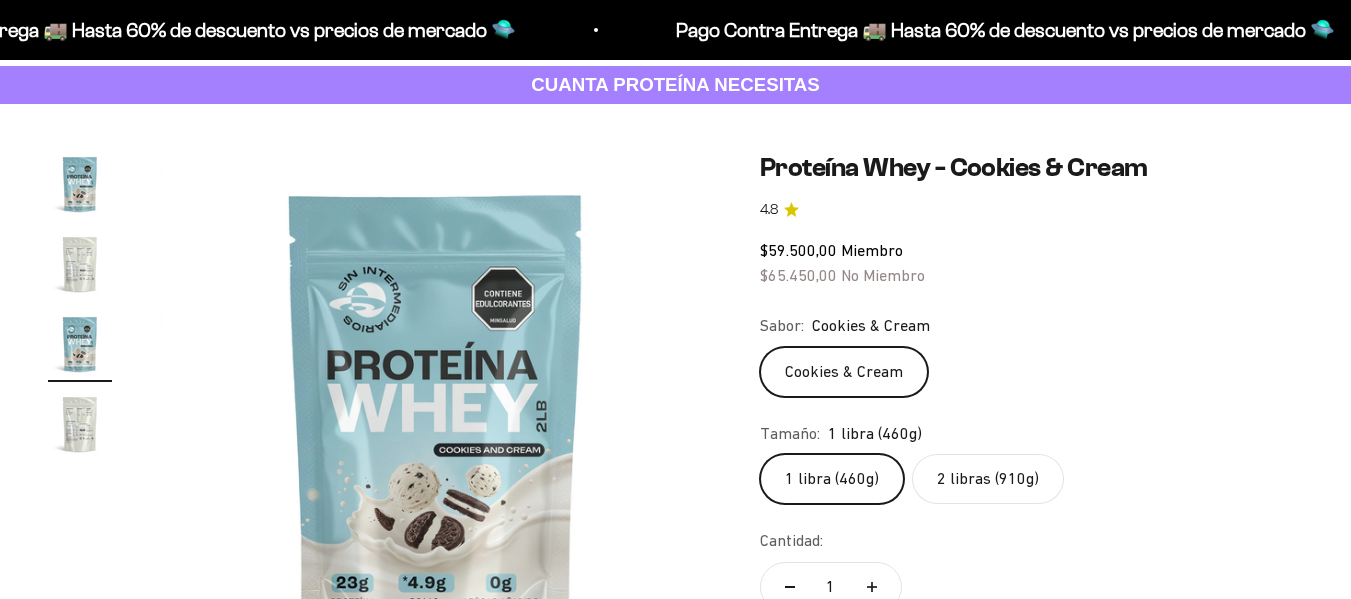 scroll, scrollTop: 200, scrollLeft: 0, axis: vertical 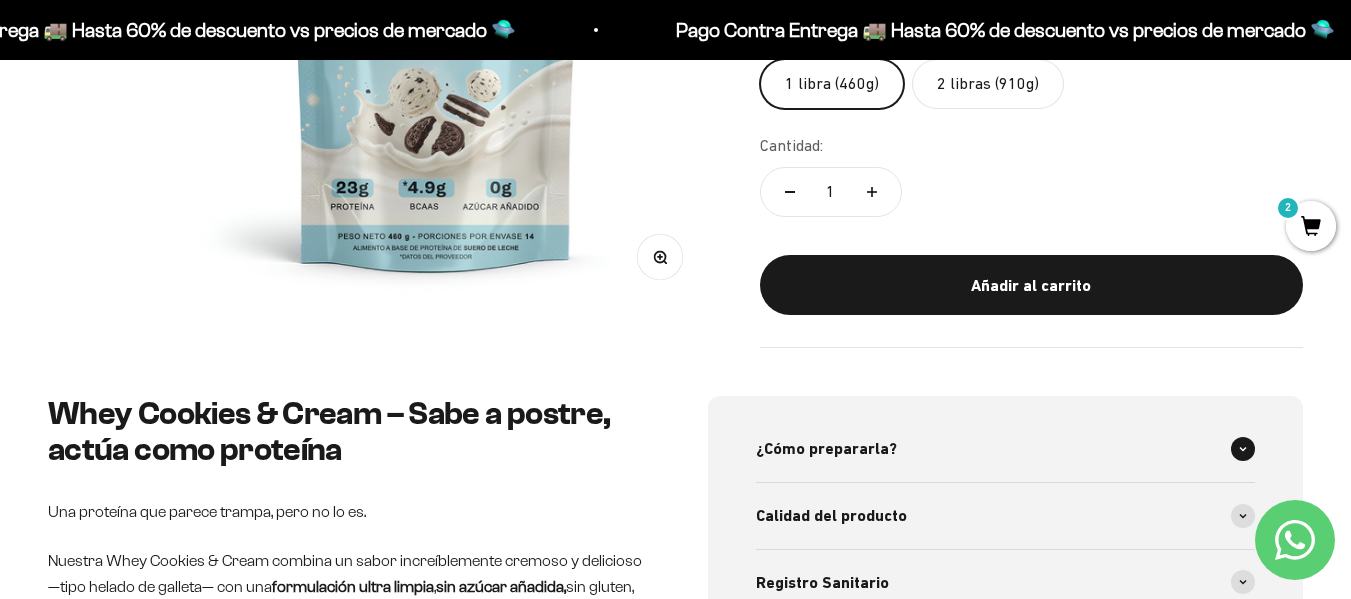 click on "¿Cómo prepararla?" at bounding box center [1006, 449] 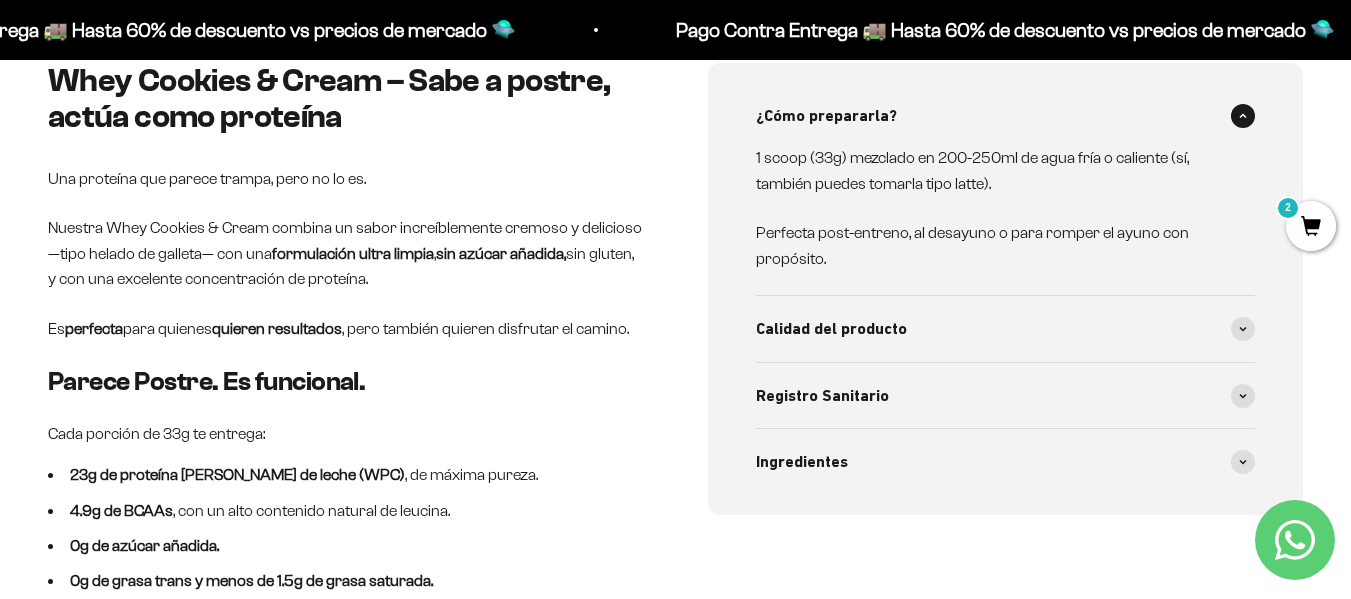 scroll, scrollTop: 900, scrollLeft: 0, axis: vertical 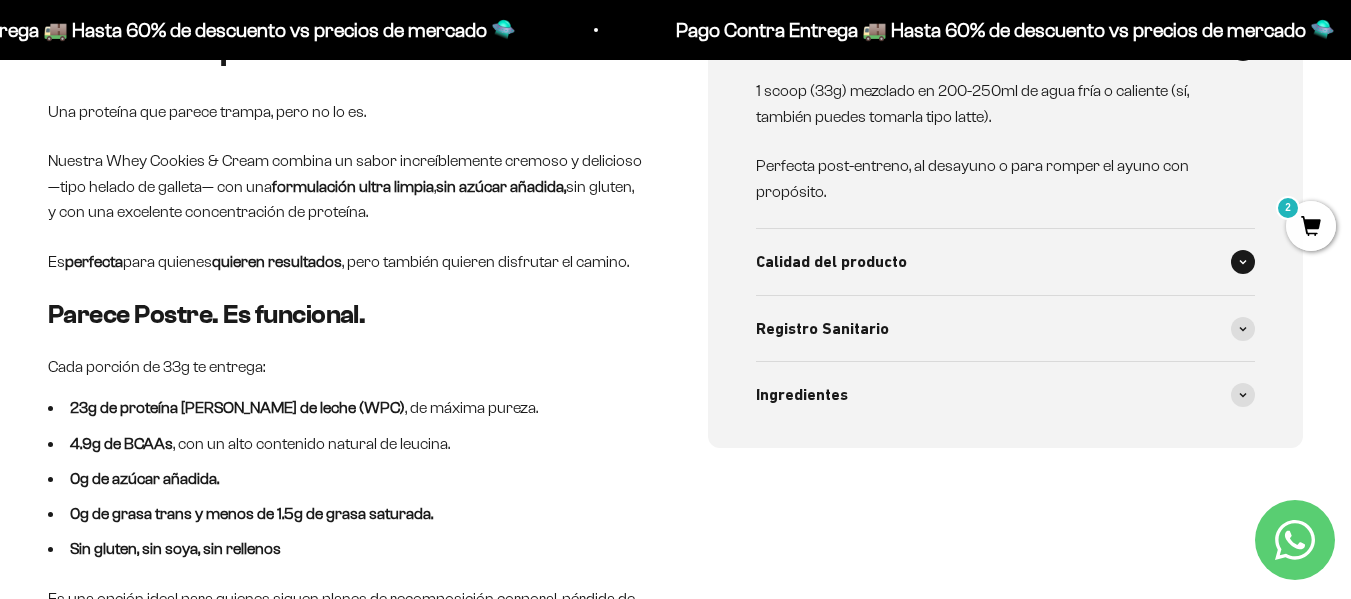 click on "Calidad del producto" at bounding box center [1006, 262] 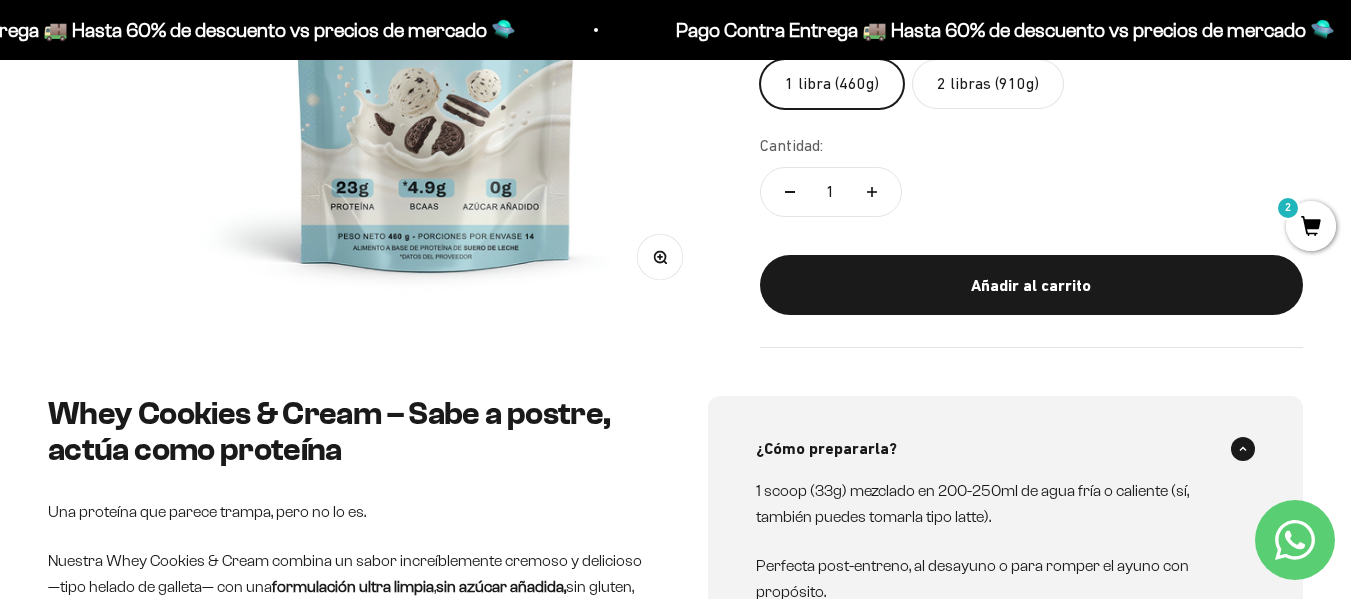 scroll, scrollTop: 300, scrollLeft: 0, axis: vertical 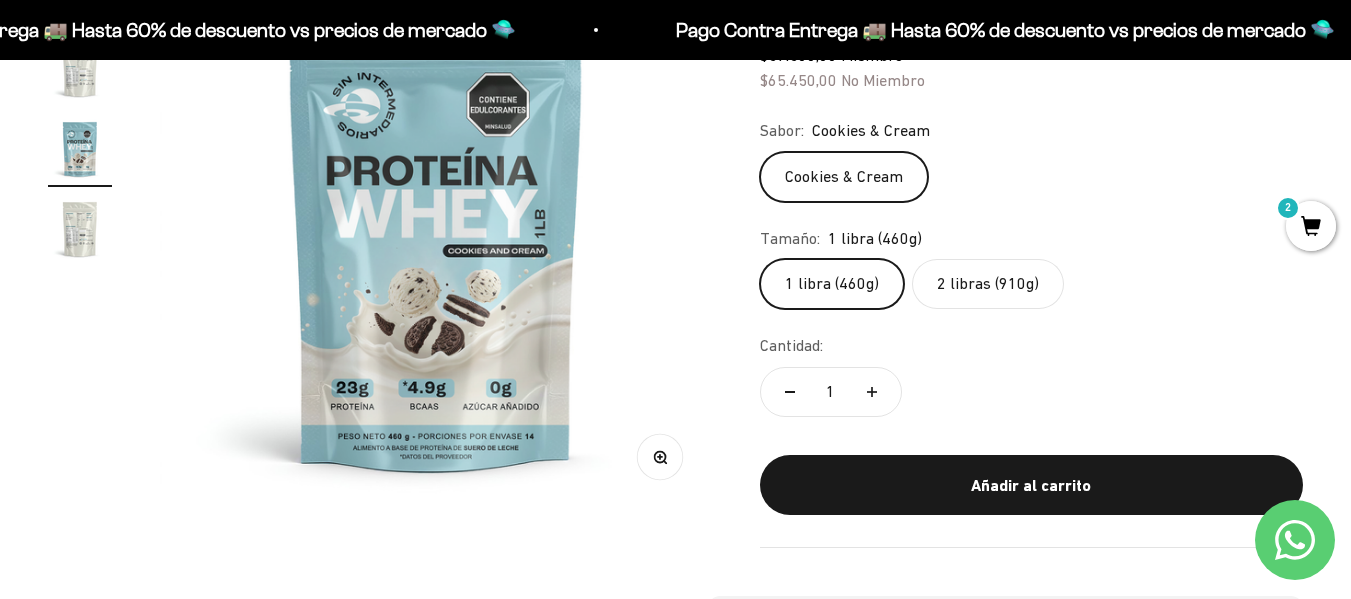 click at bounding box center [80, 229] 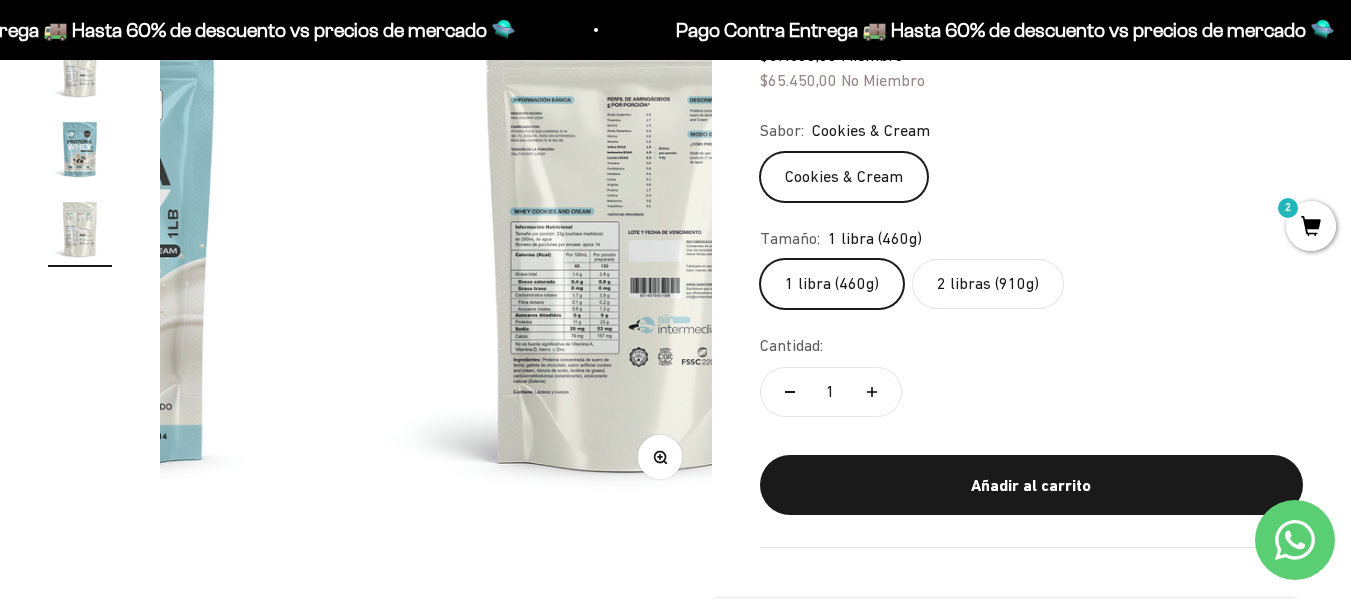 scroll, scrollTop: 0, scrollLeft: 1691, axis: horizontal 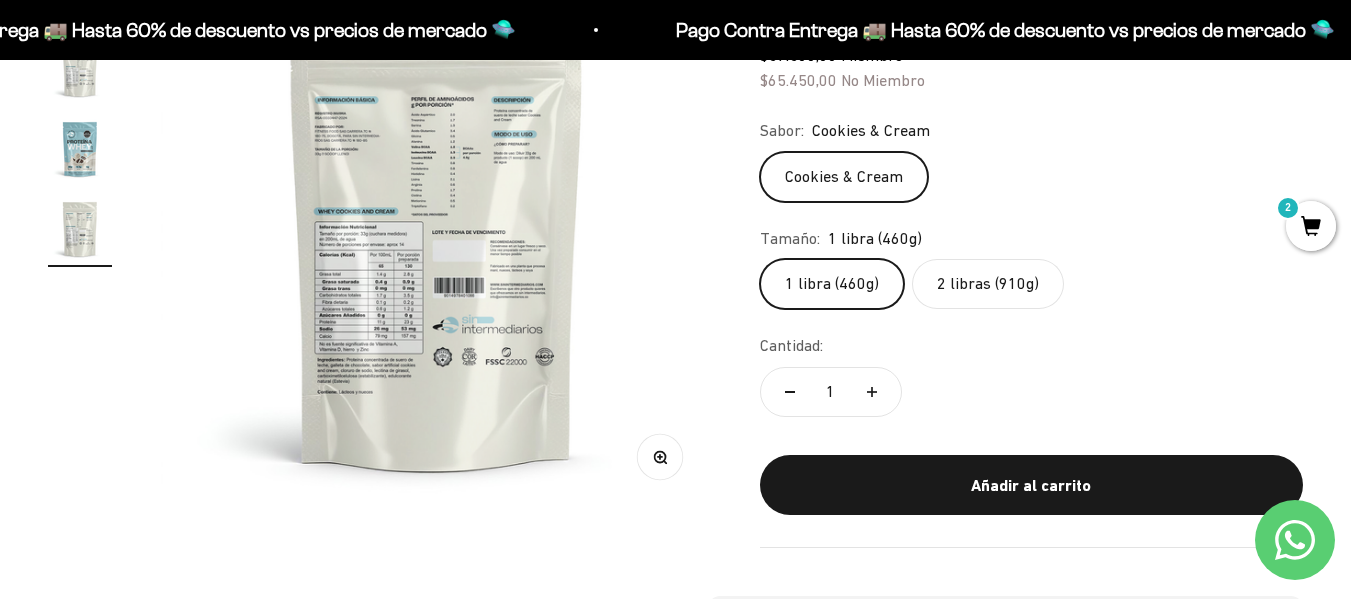 click at bounding box center (437, 233) 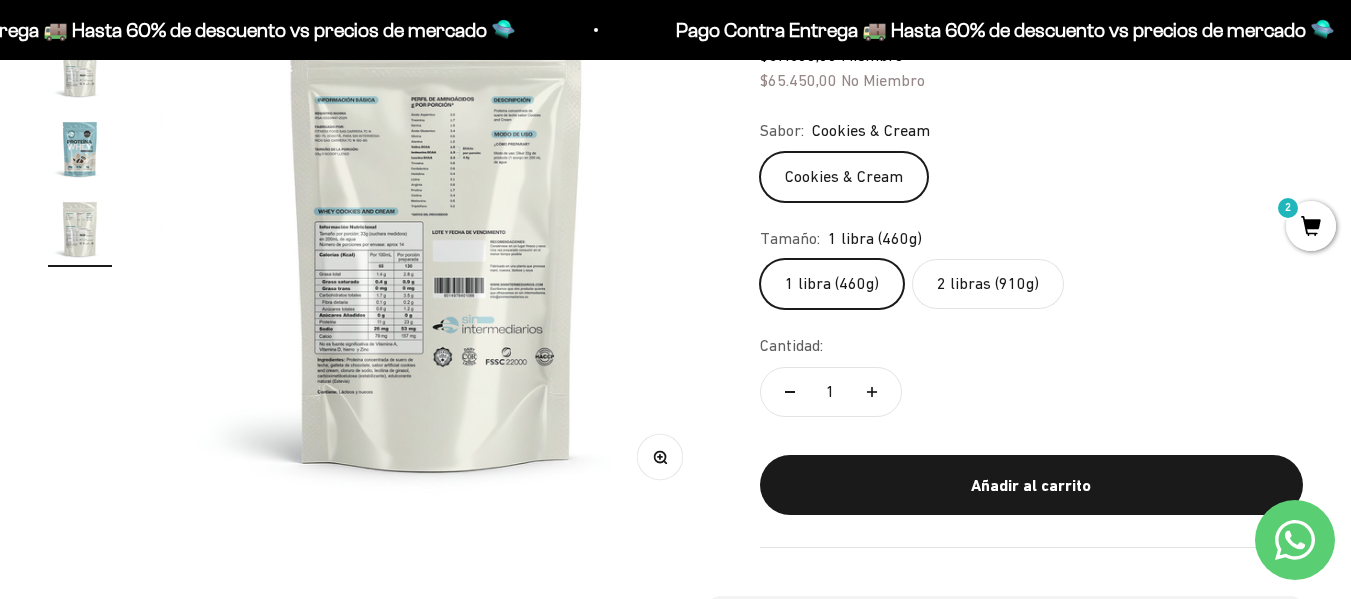 scroll, scrollTop: 0, scrollLeft: 0, axis: both 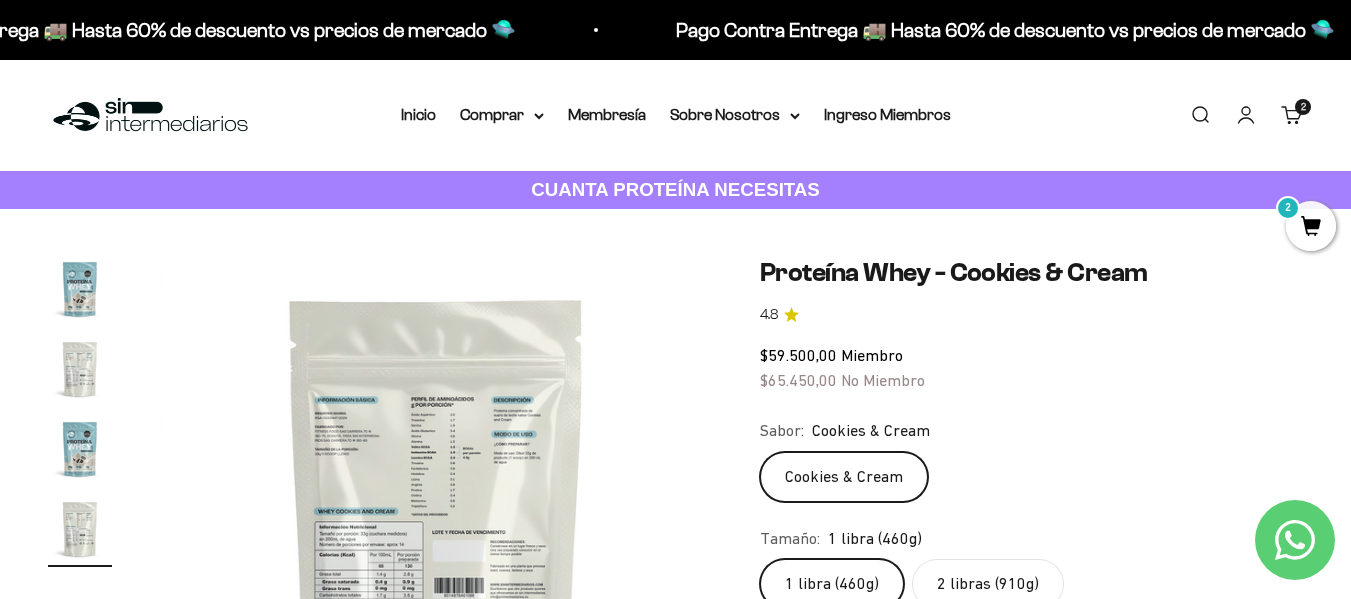 click at bounding box center (80, 369) 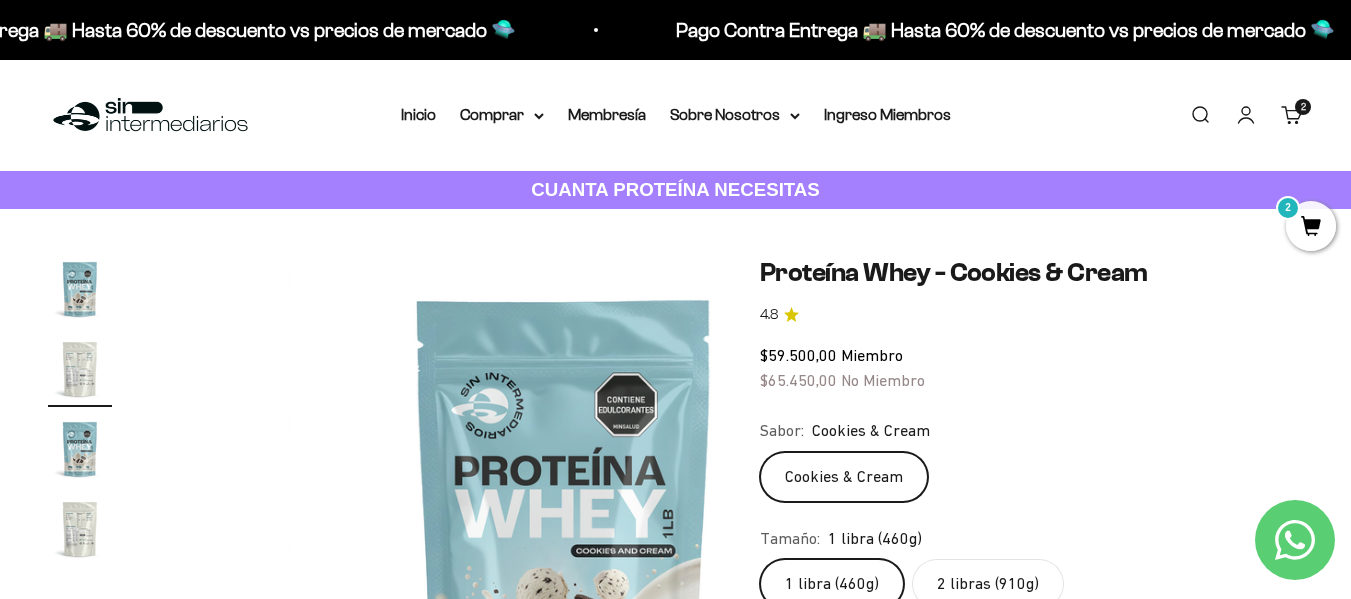 scroll, scrollTop: 0, scrollLeft: 682, axis: horizontal 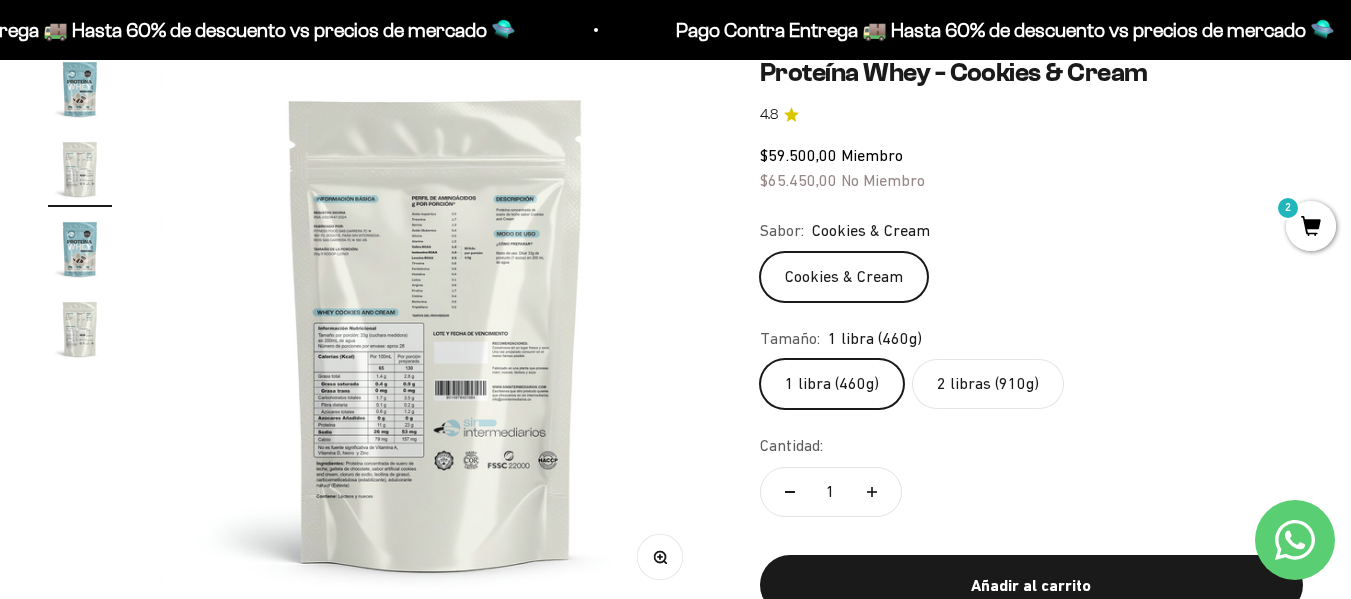 click at bounding box center [436, 333] 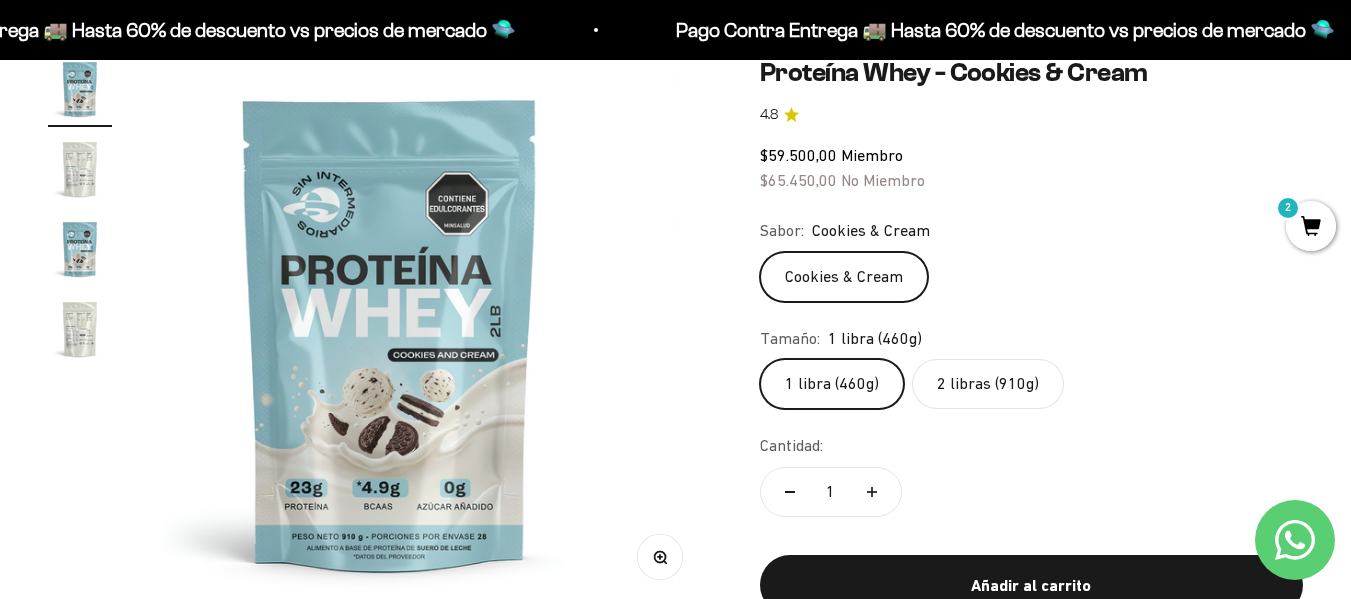 scroll, scrollTop: 0, scrollLeft: 0, axis: both 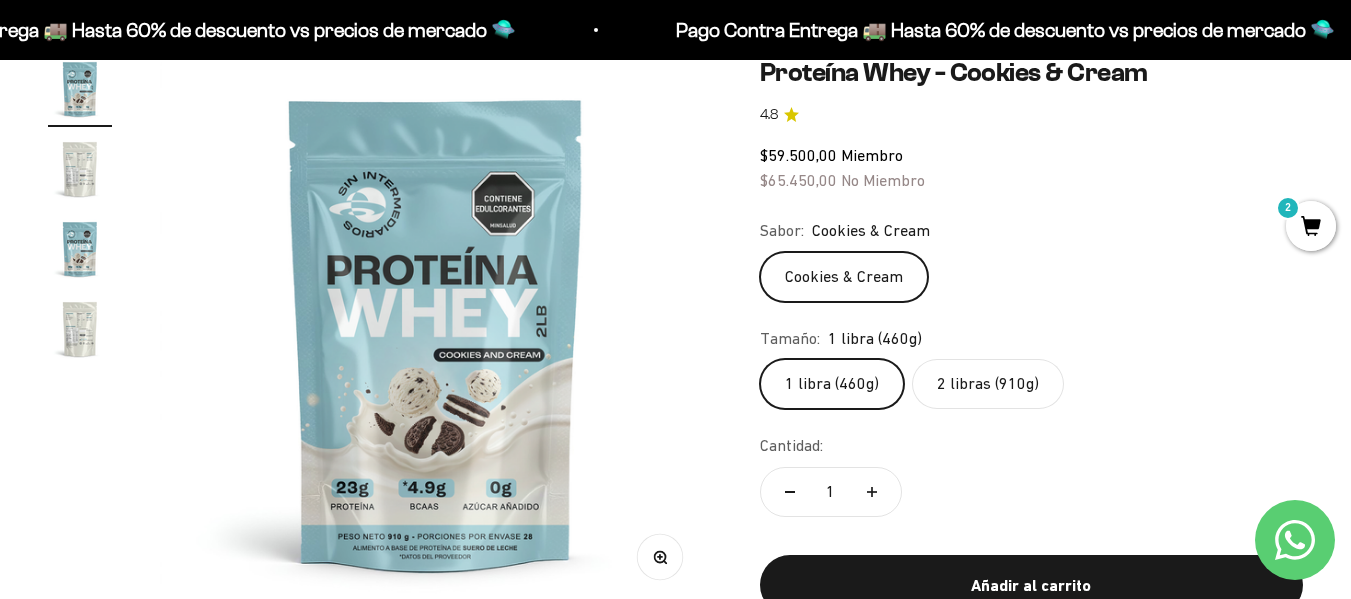 click at bounding box center (436, 333) 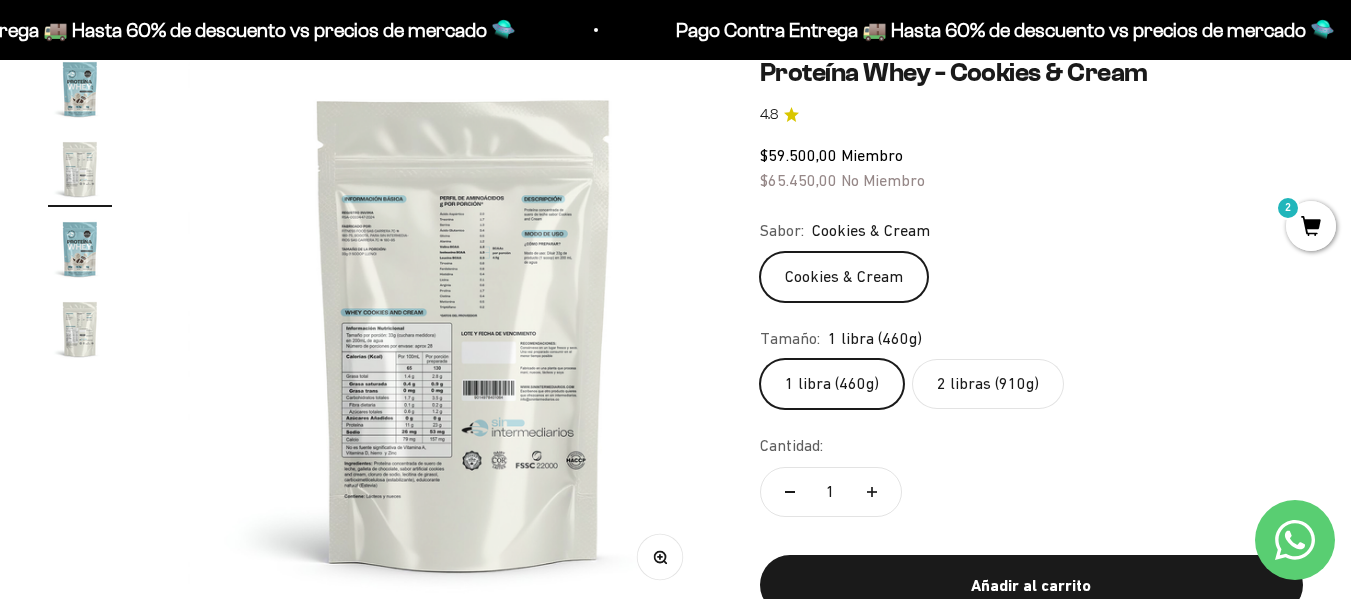 scroll, scrollTop: 0, scrollLeft: 564, axis: horizontal 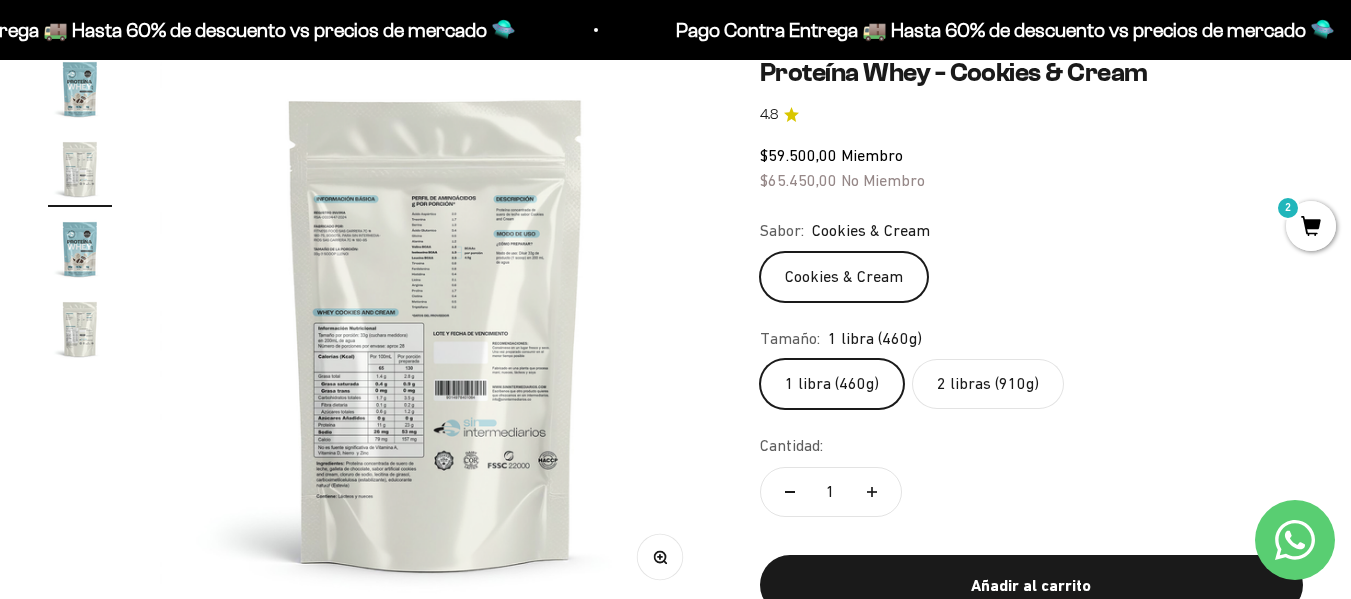 click on "Zoom" at bounding box center [659, 557] 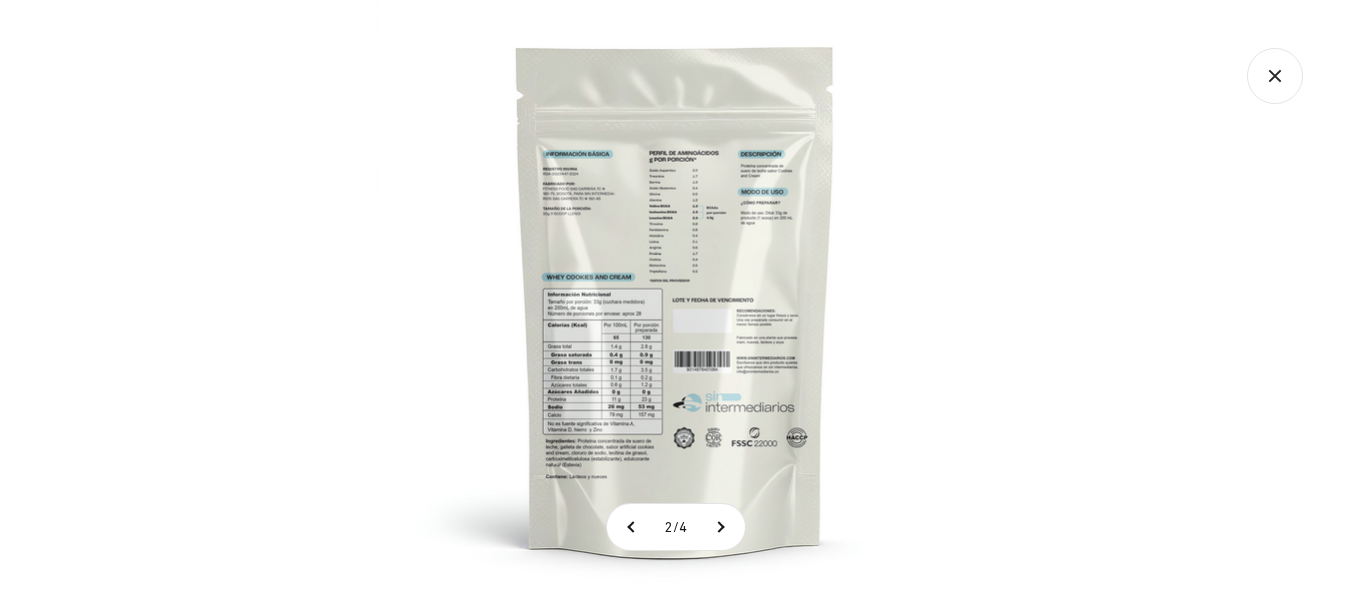 click at bounding box center (675, 299) 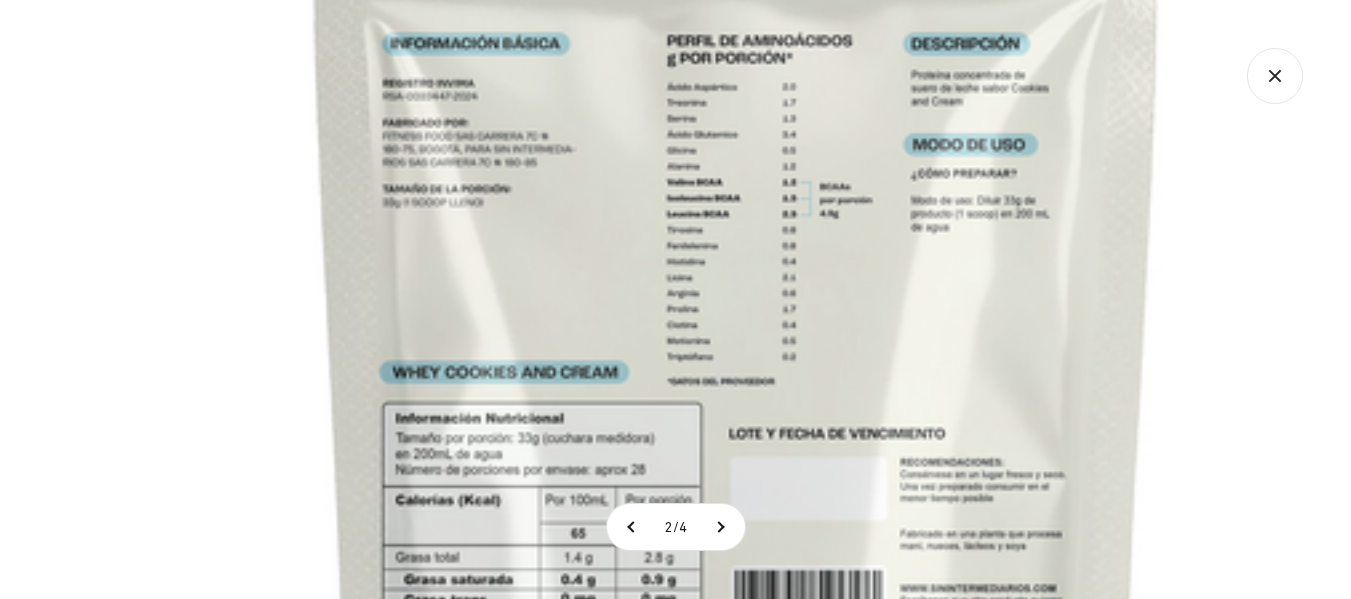 click at bounding box center [737, 432] 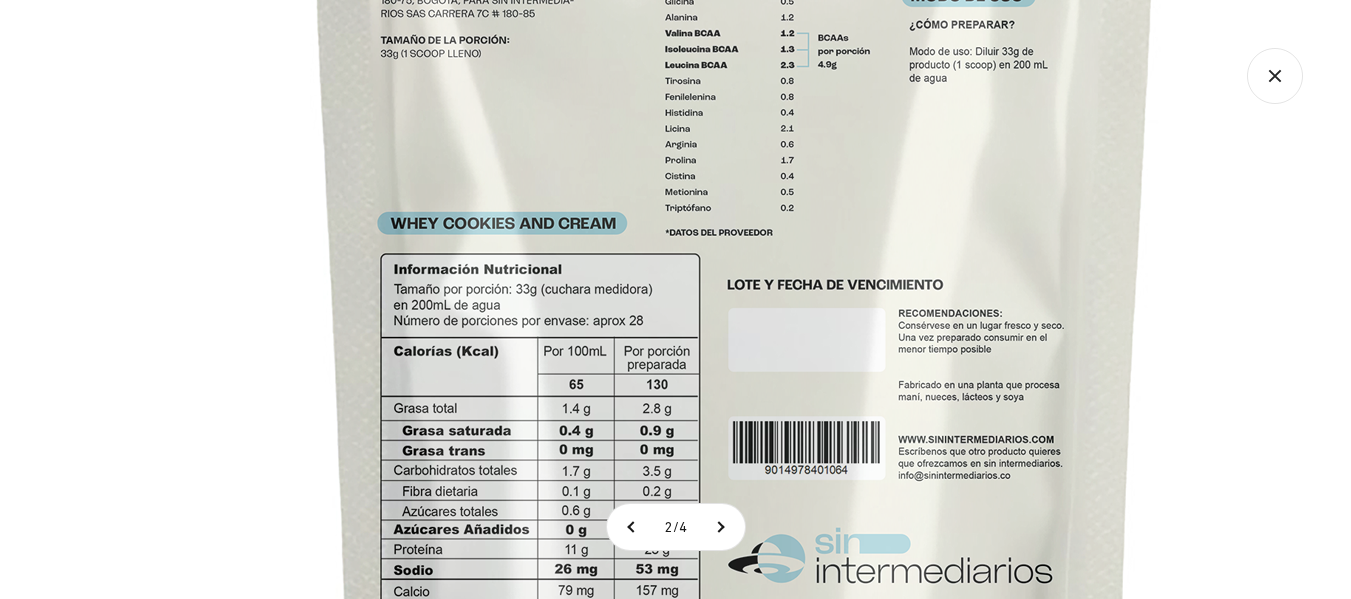 click at bounding box center (735, 283) 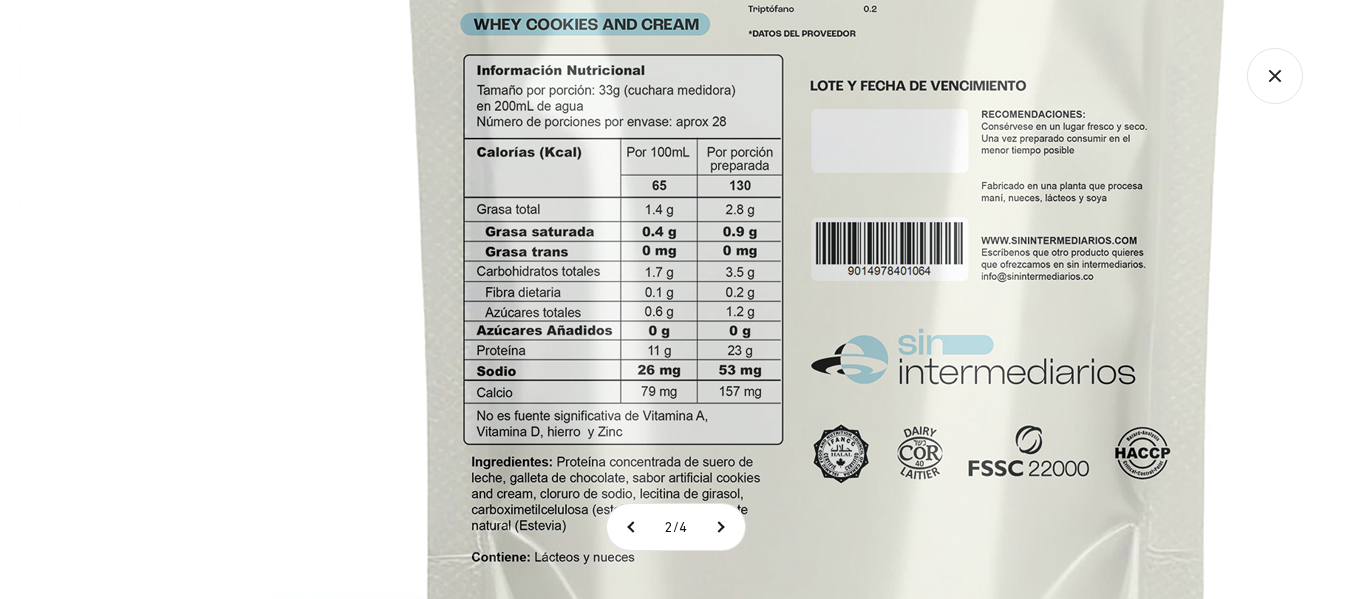 click at bounding box center (818, 84) 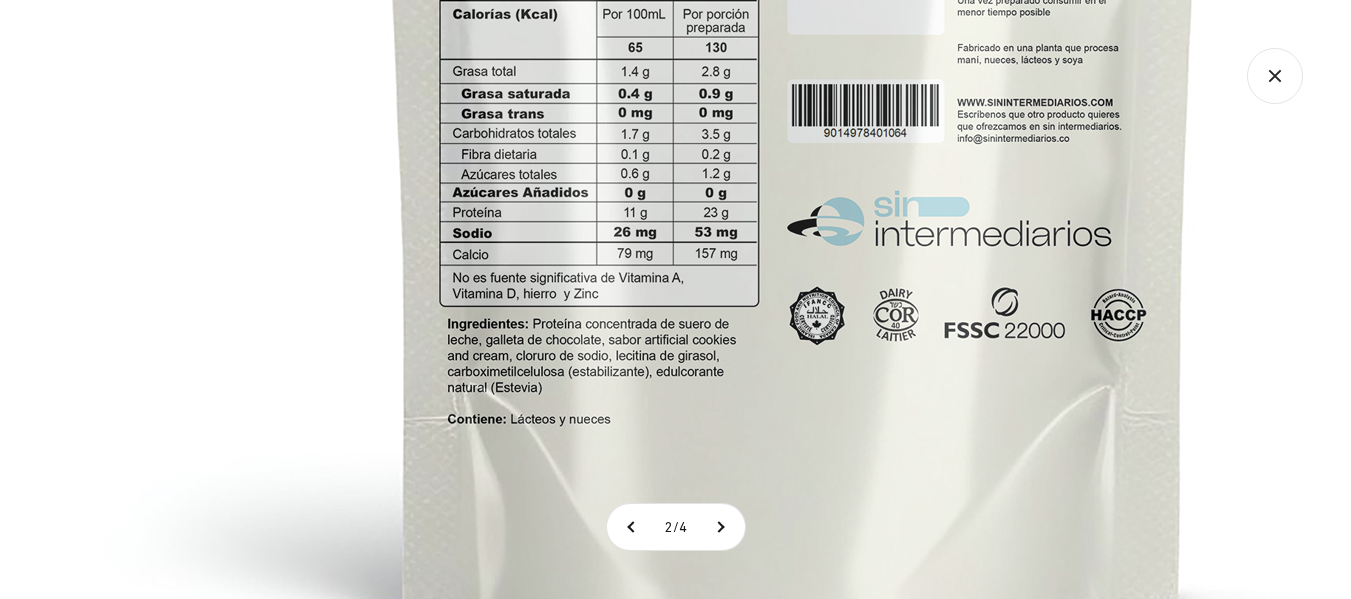 click at bounding box center [794, -54] 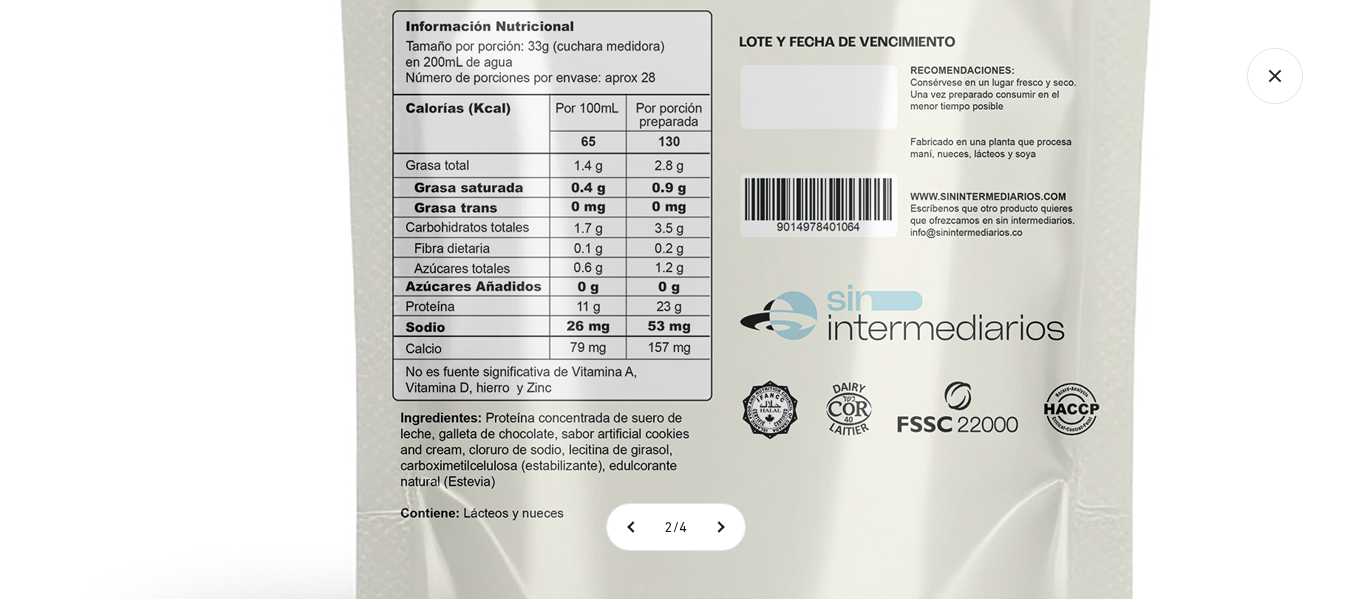 click at bounding box center (747, 40) 